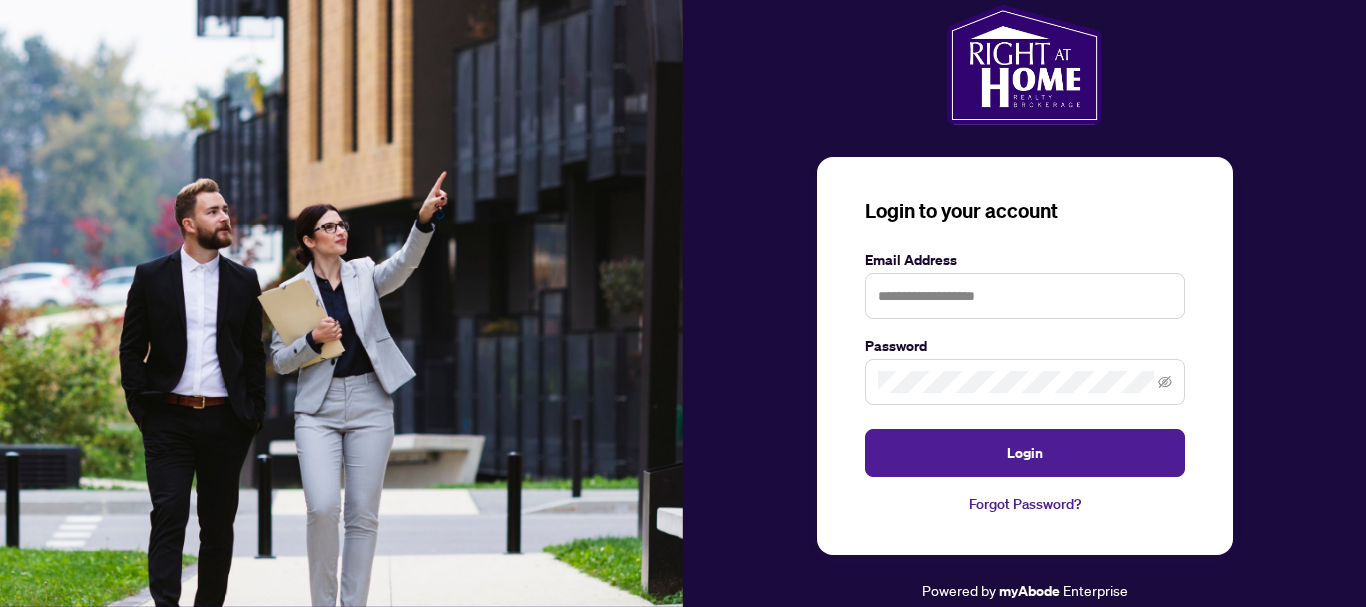 scroll, scrollTop: 0, scrollLeft: 0, axis: both 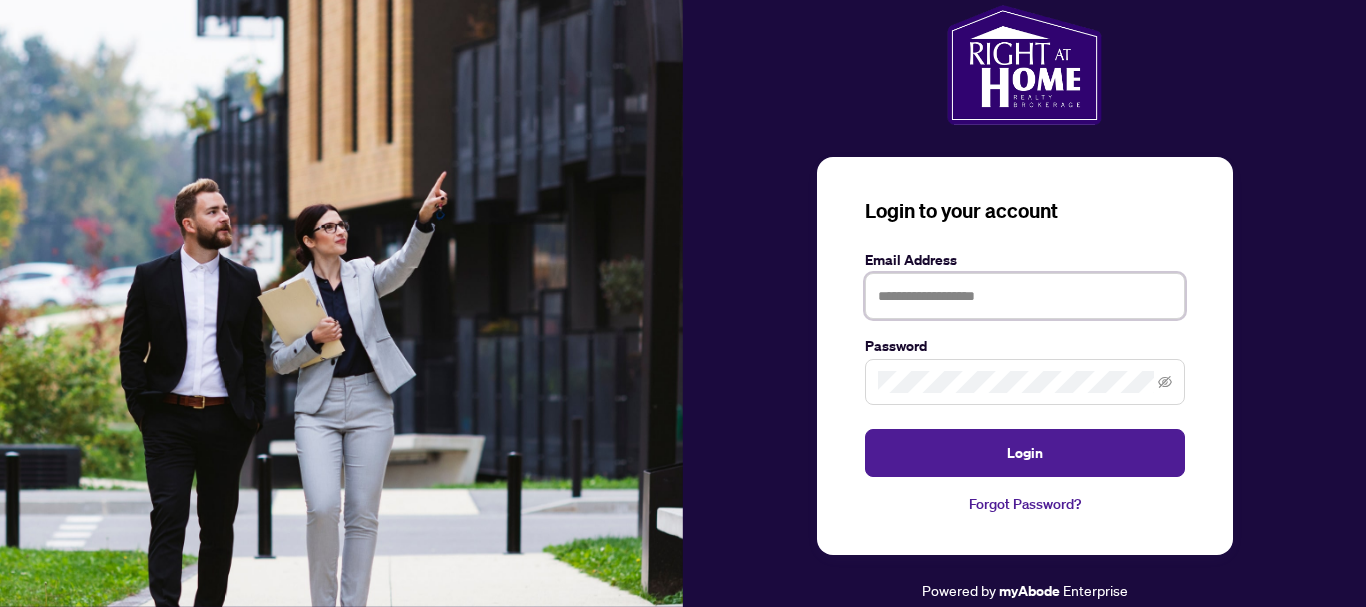 click at bounding box center (1025, 296) 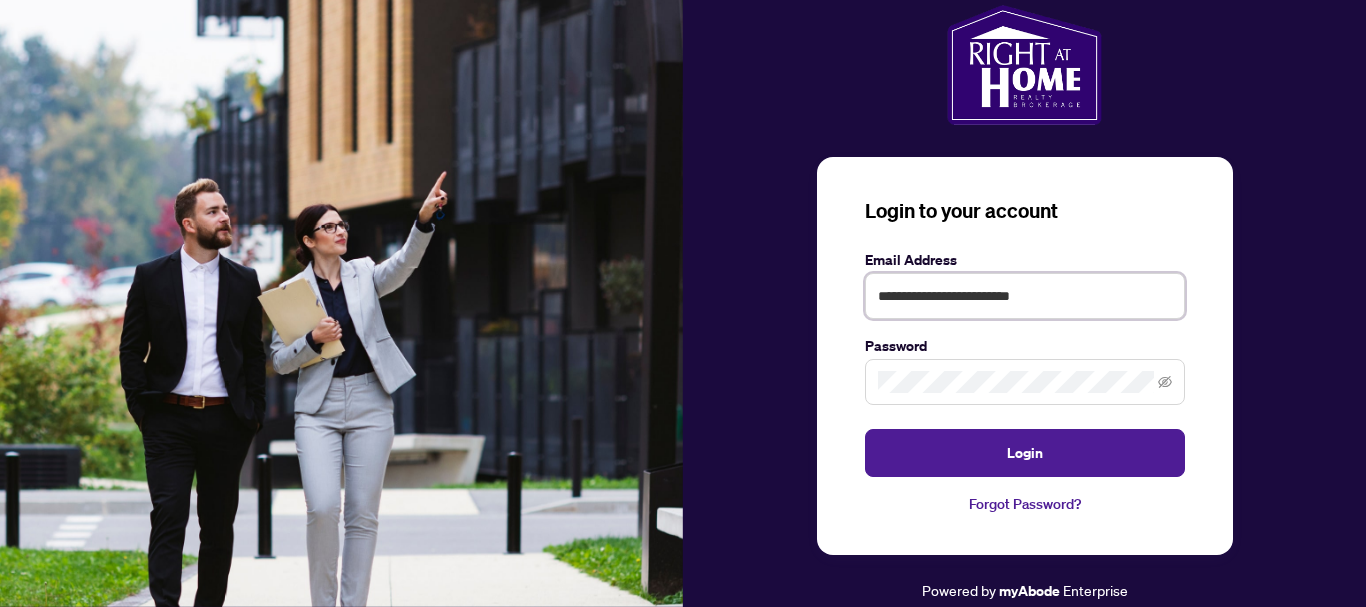 type on "**********" 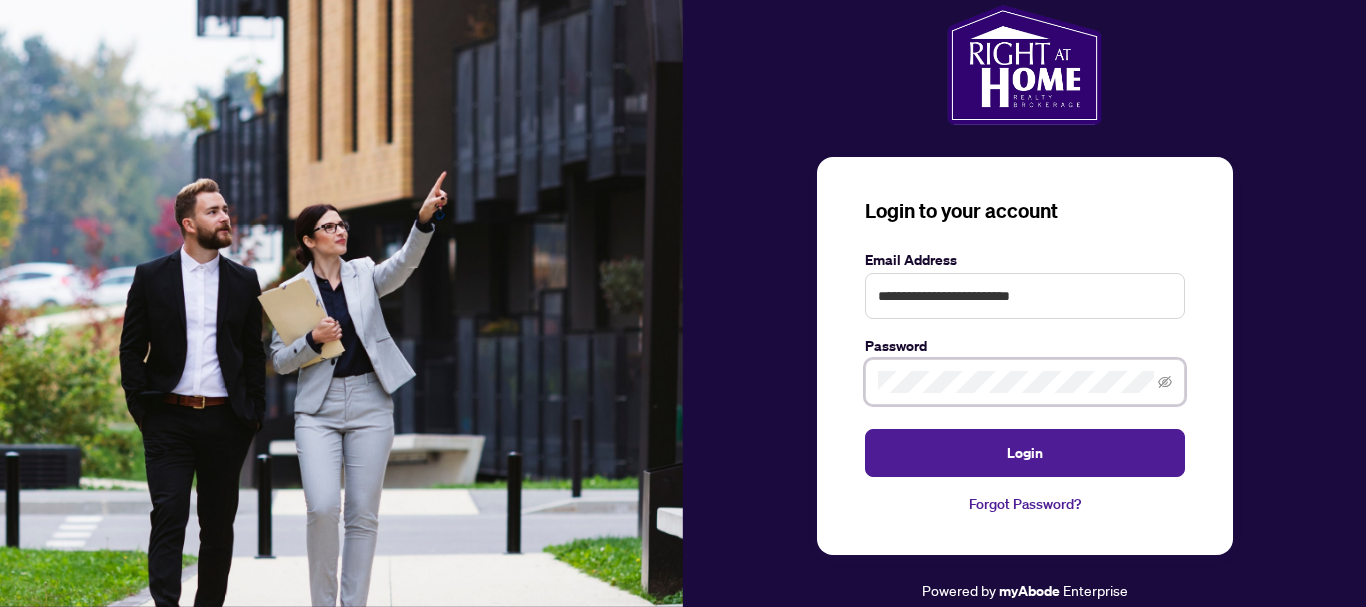 click on "Login" at bounding box center [1025, 453] 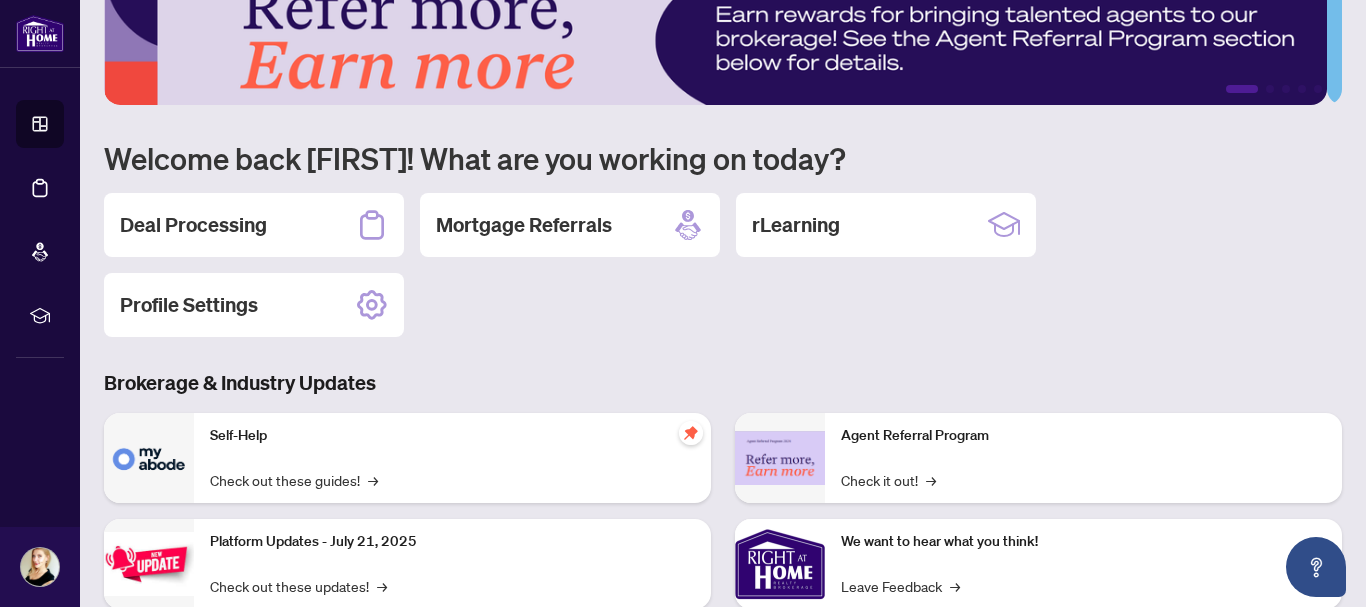 scroll, scrollTop: 0, scrollLeft: 0, axis: both 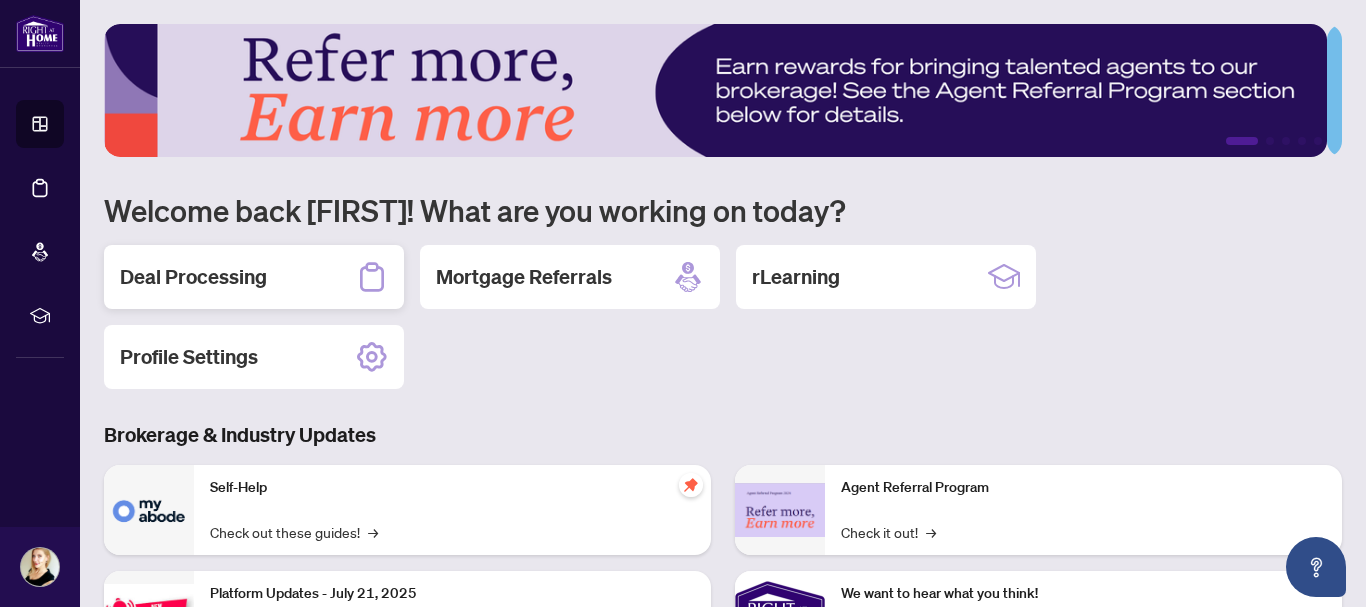 click on "Deal Processing" at bounding box center [254, 277] 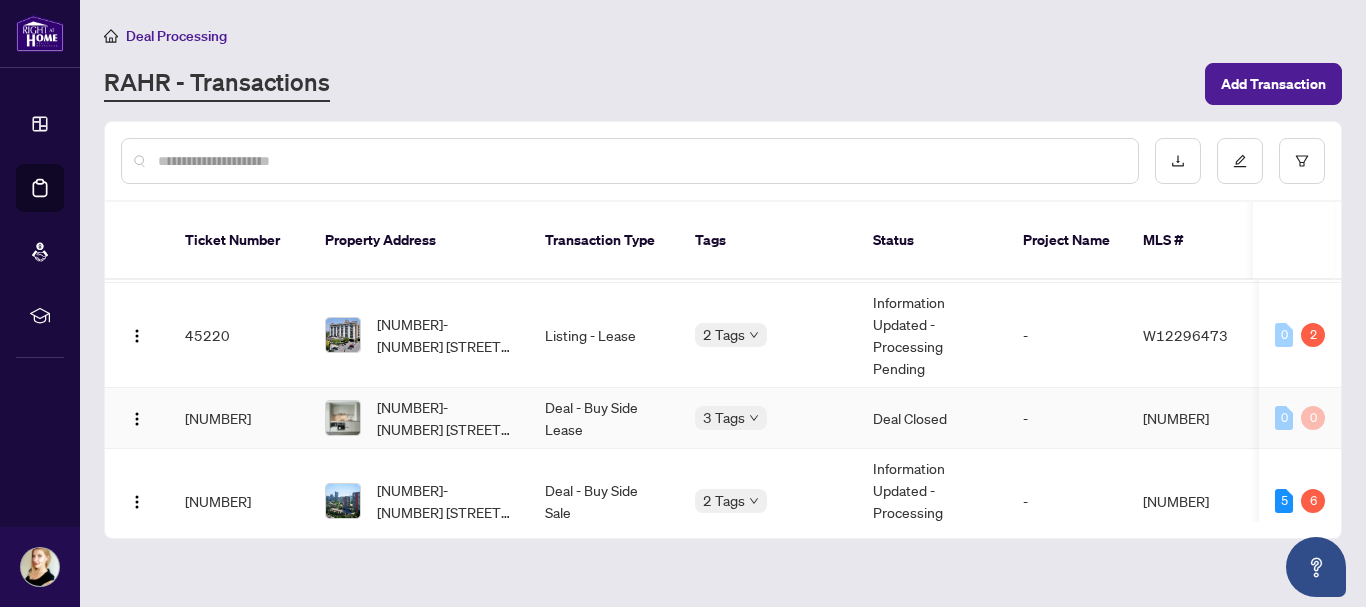 scroll, scrollTop: 200, scrollLeft: 0, axis: vertical 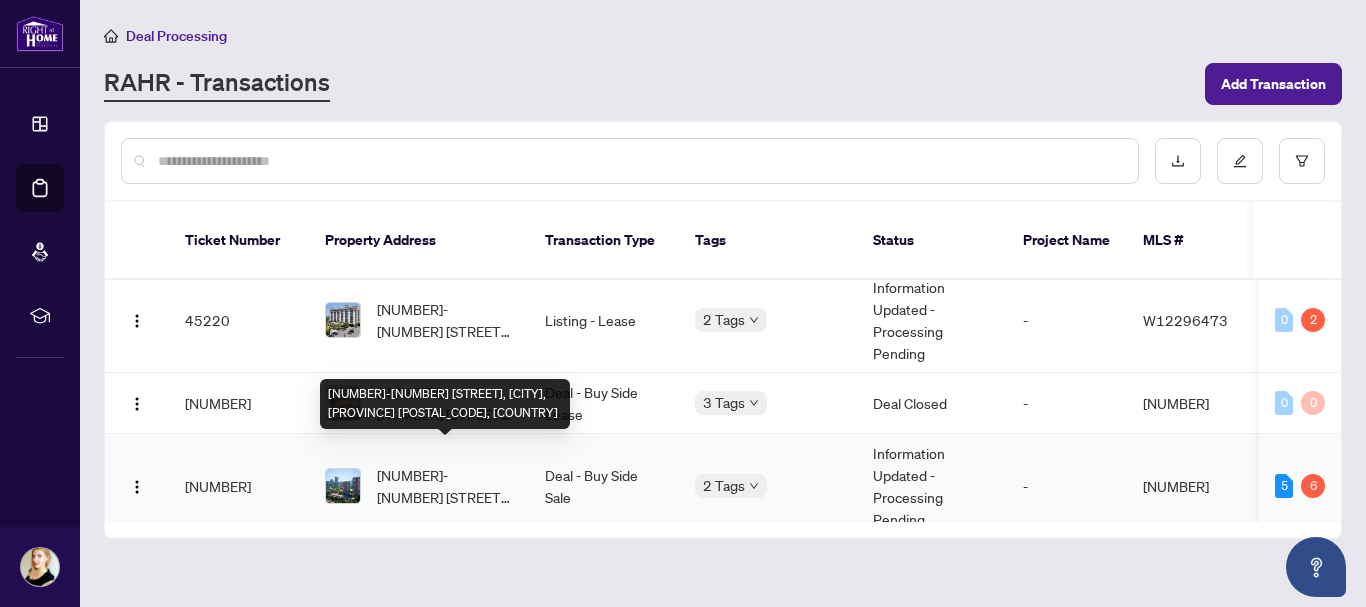 click on "[NUMBER]-[NUMBER] [STREET], [CITY], [PROVINCE] [POSTAL_CODE], [COUNTRY]" at bounding box center (445, 486) 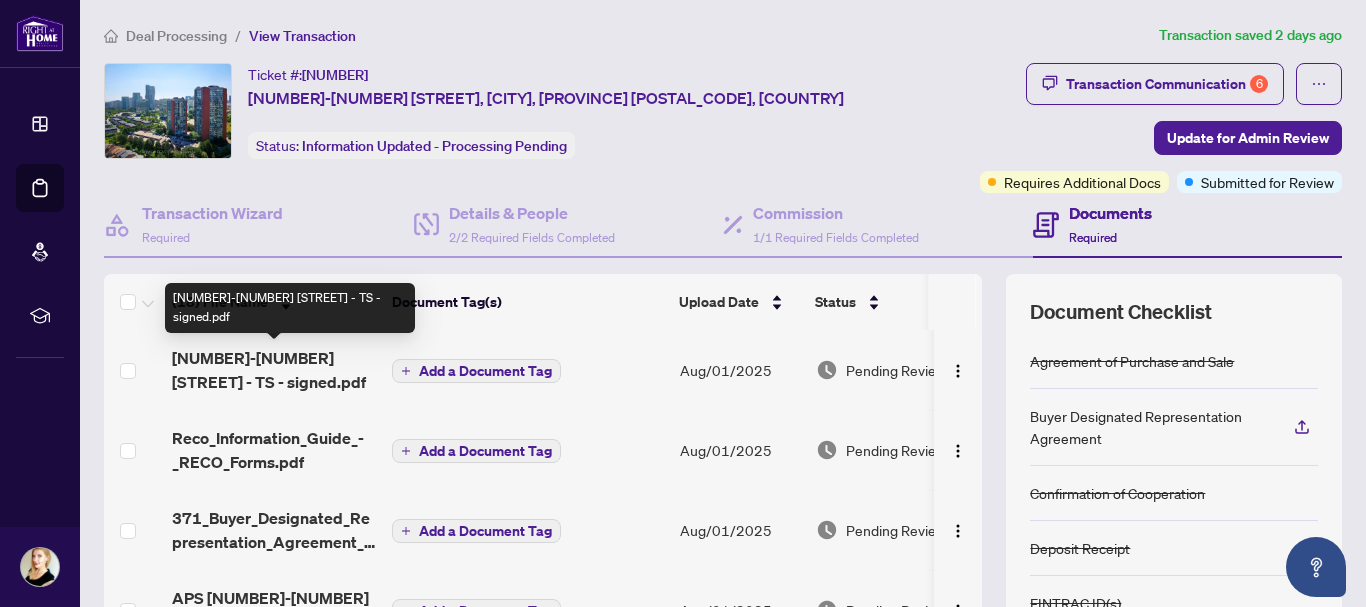click on "[NUMBER]-[NUMBER] [STREET] - TS - signed.pdf" at bounding box center [274, 370] 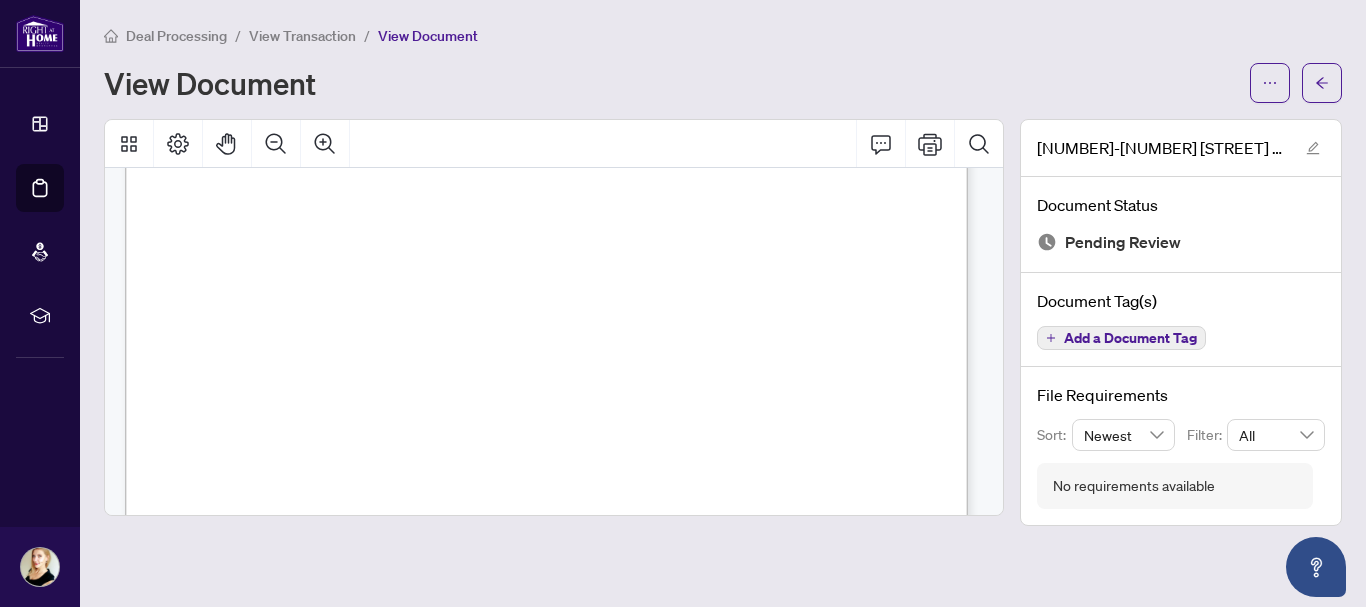 scroll, scrollTop: 178, scrollLeft: 0, axis: vertical 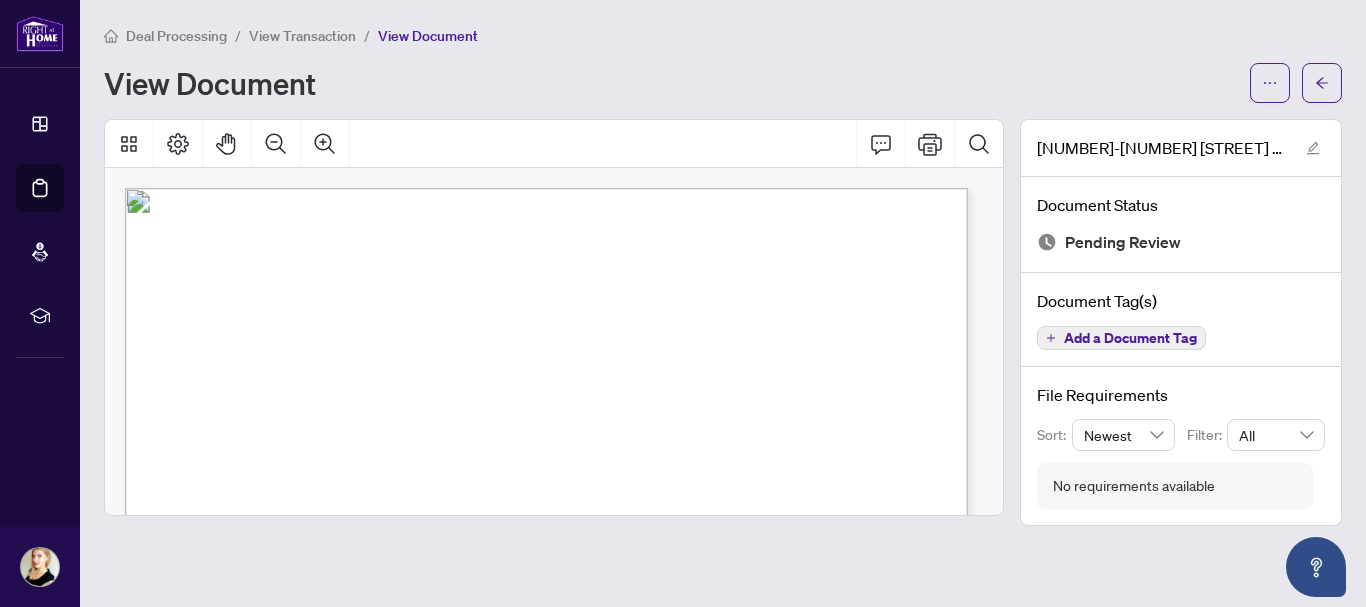 click on "View Transaction" at bounding box center [302, 36] 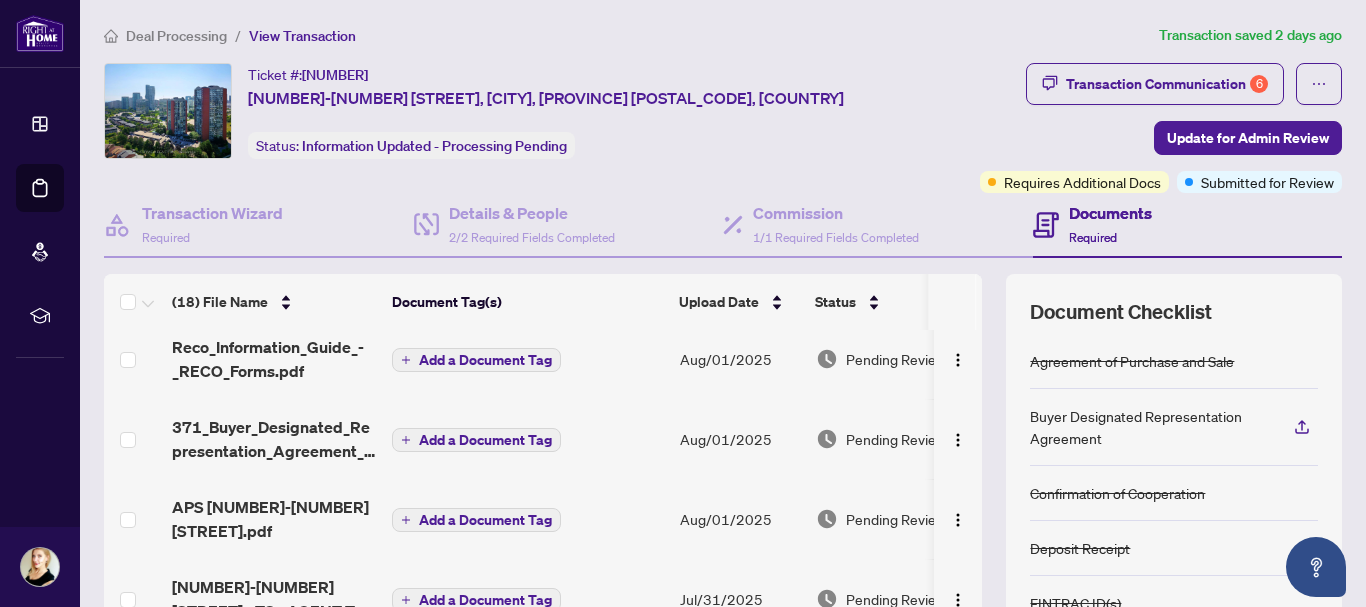 scroll, scrollTop: 100, scrollLeft: 0, axis: vertical 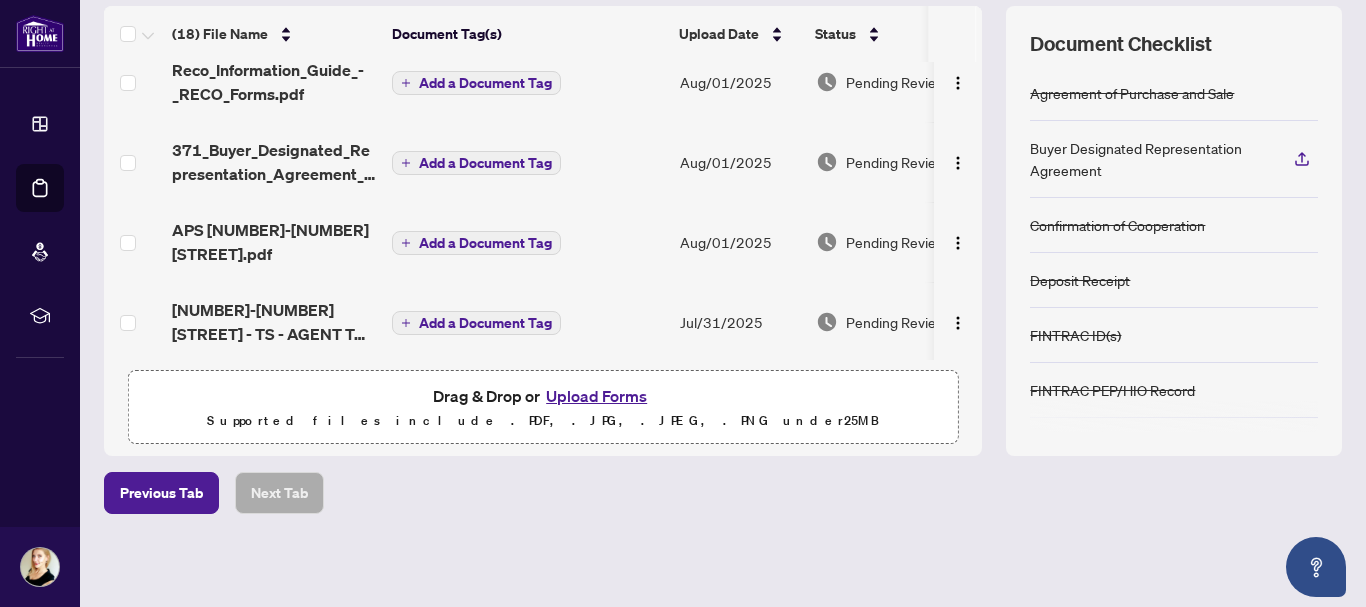 click on "Upload Forms" at bounding box center (596, 396) 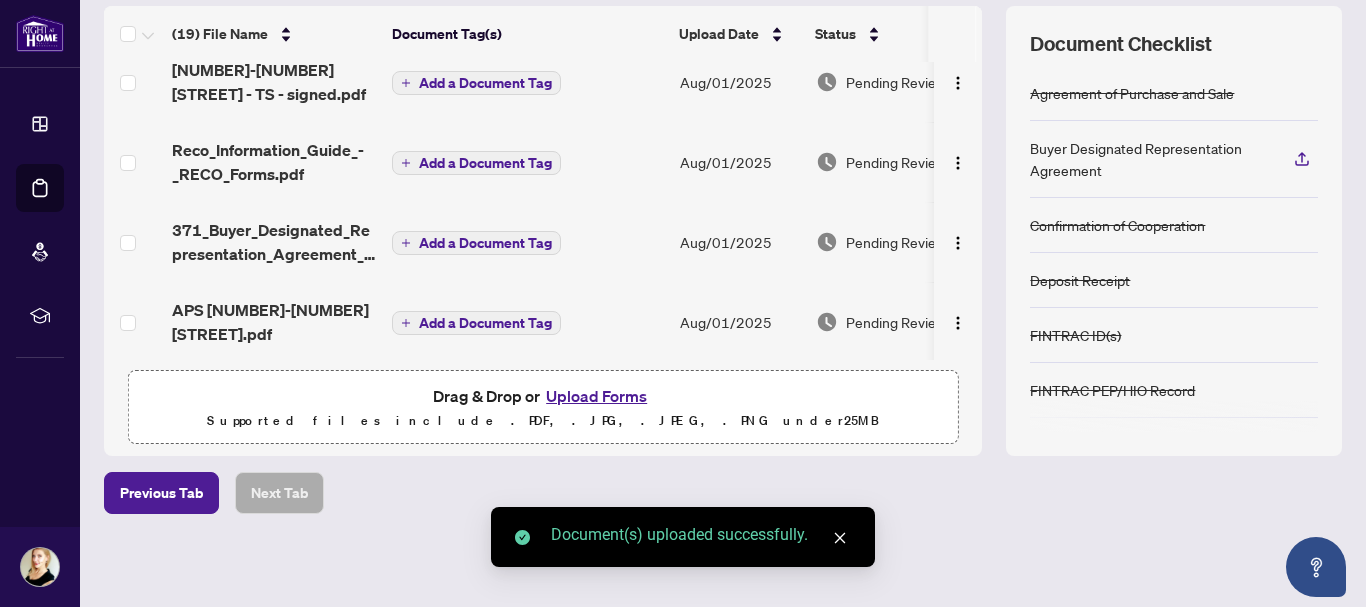 scroll, scrollTop: 0, scrollLeft: 0, axis: both 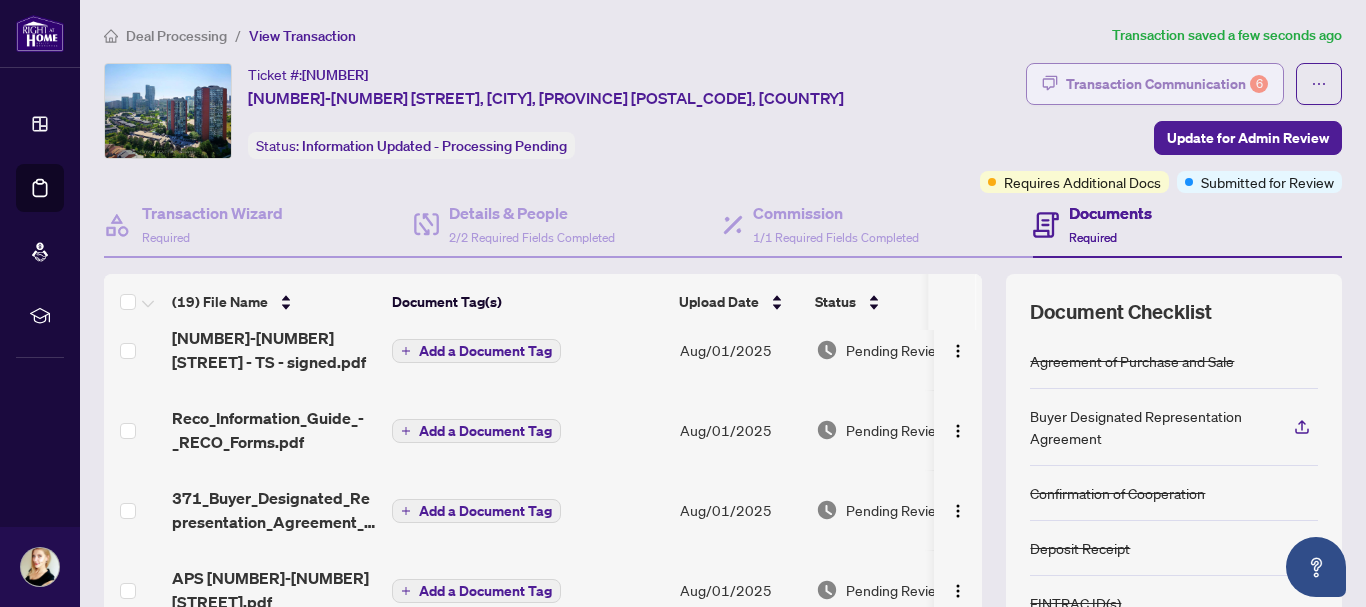 click on "Transaction Communication 6" at bounding box center (1167, 84) 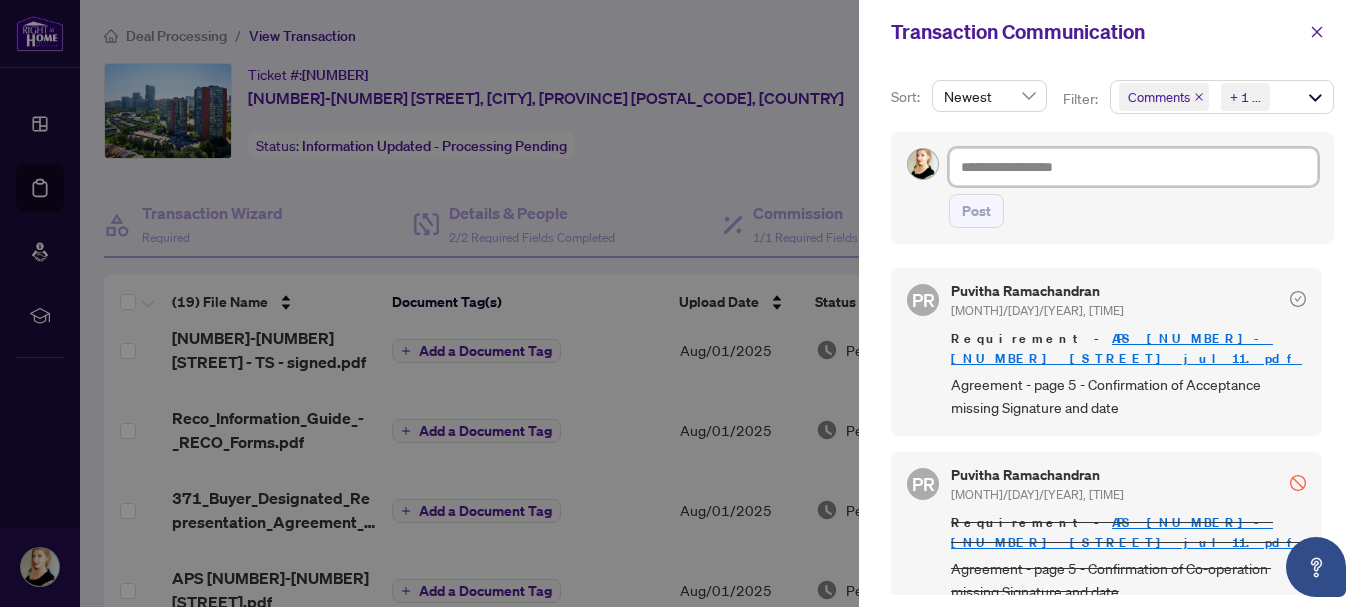 click at bounding box center [1133, 167] 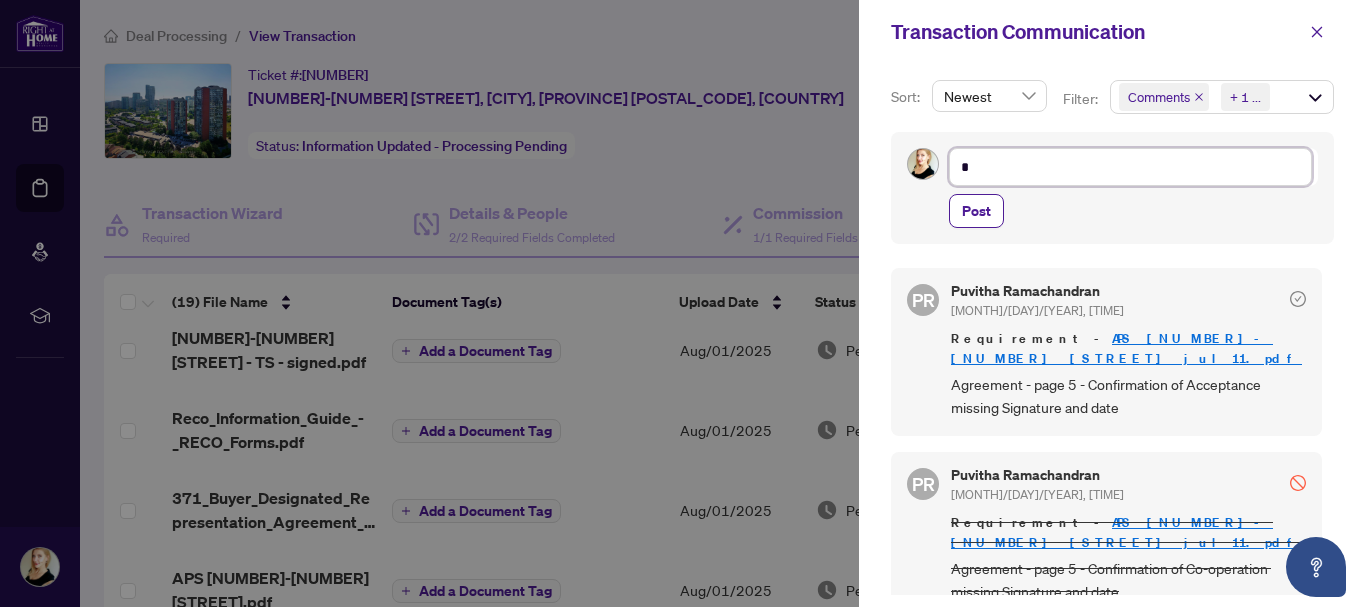 type on "**" 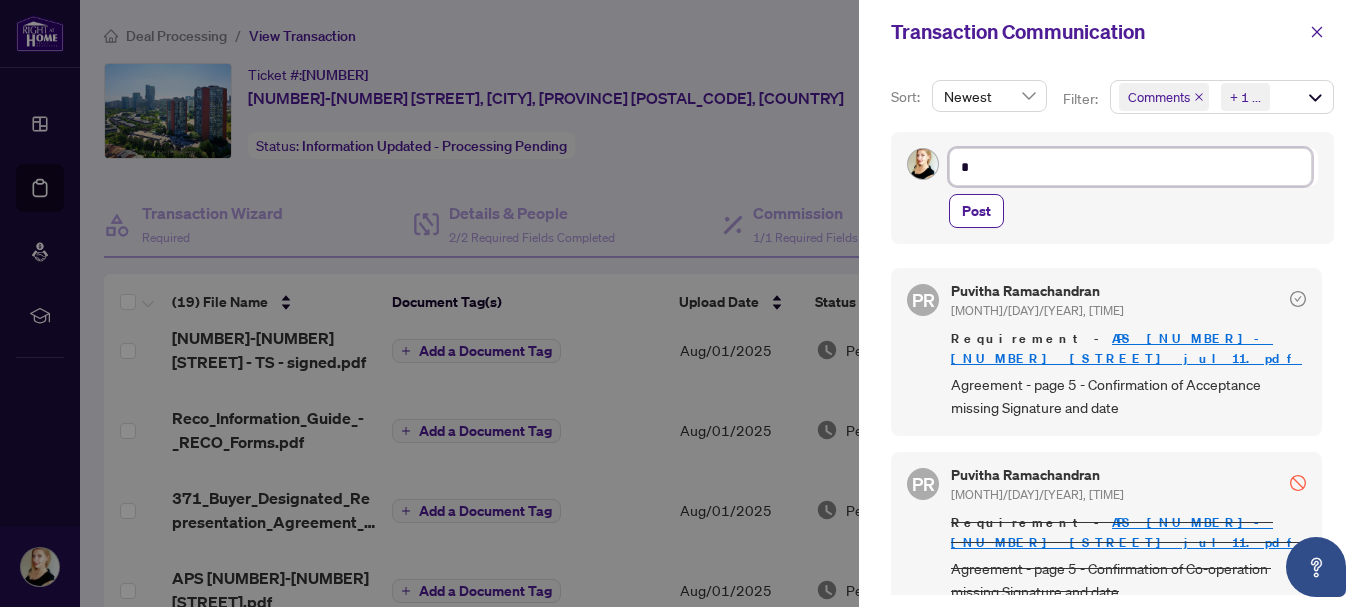 type on "**" 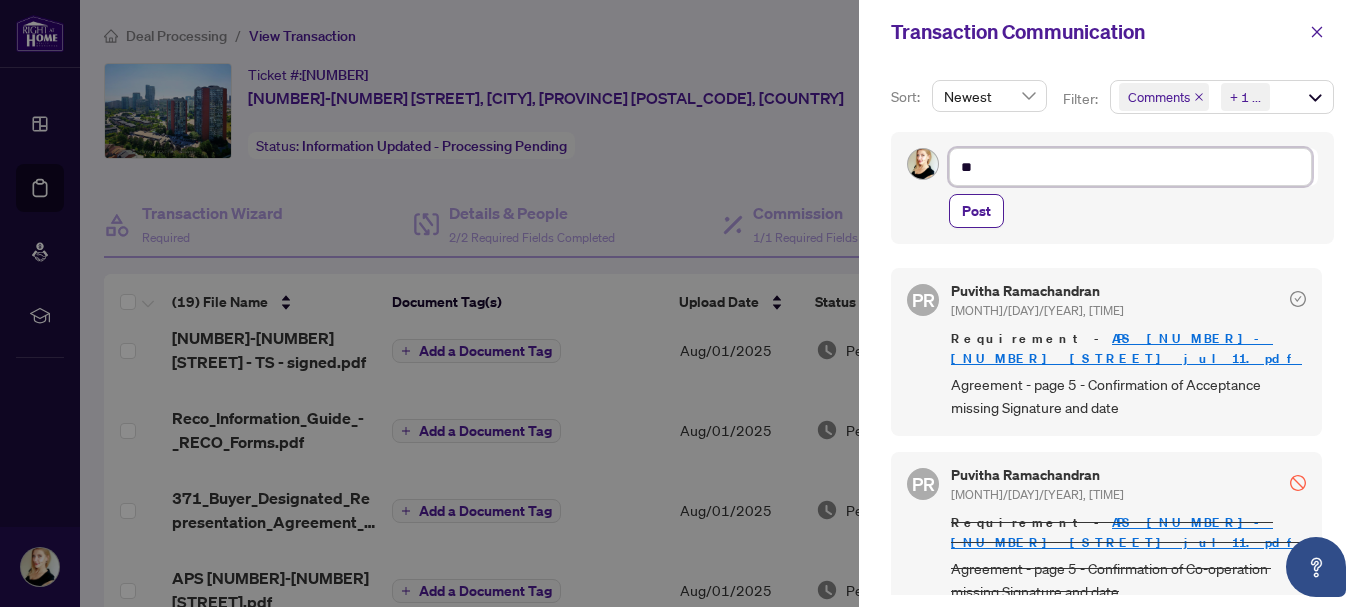 type on "***" 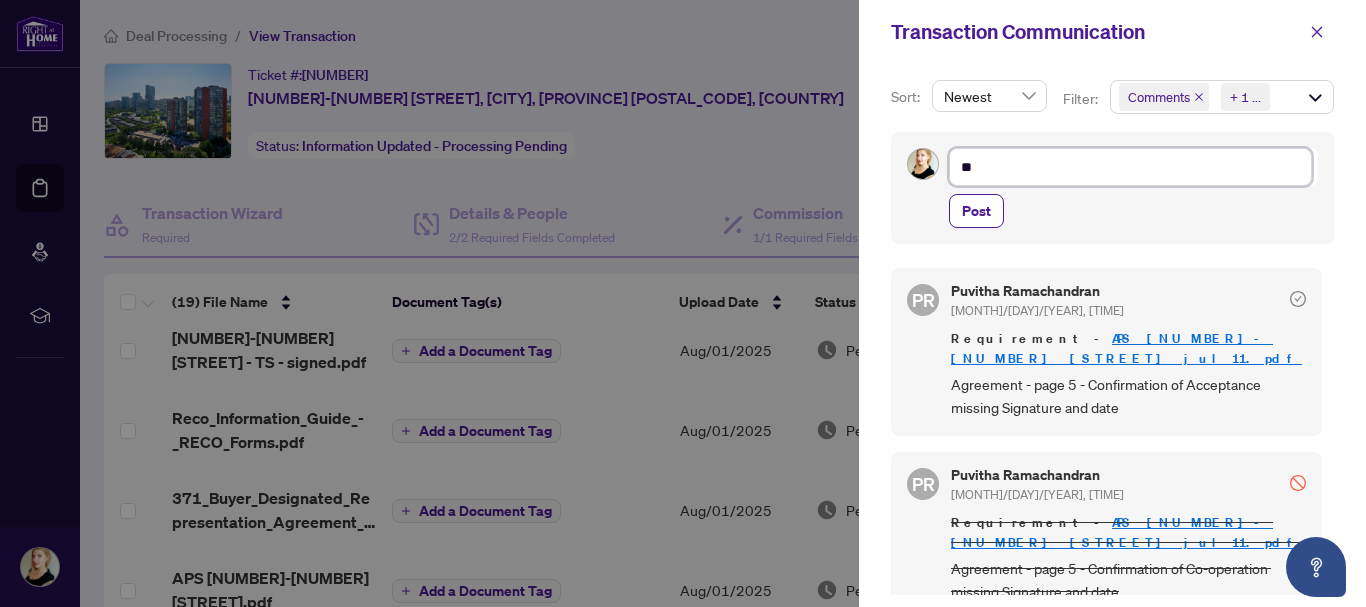 type on "***" 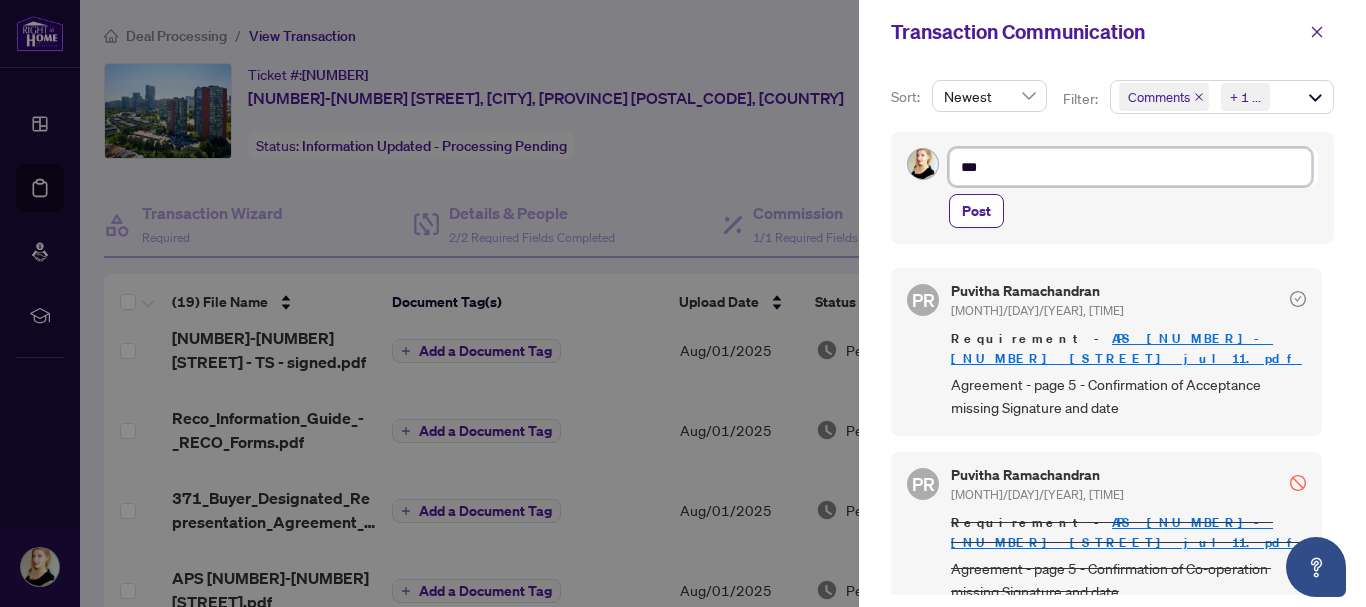 type on "****" 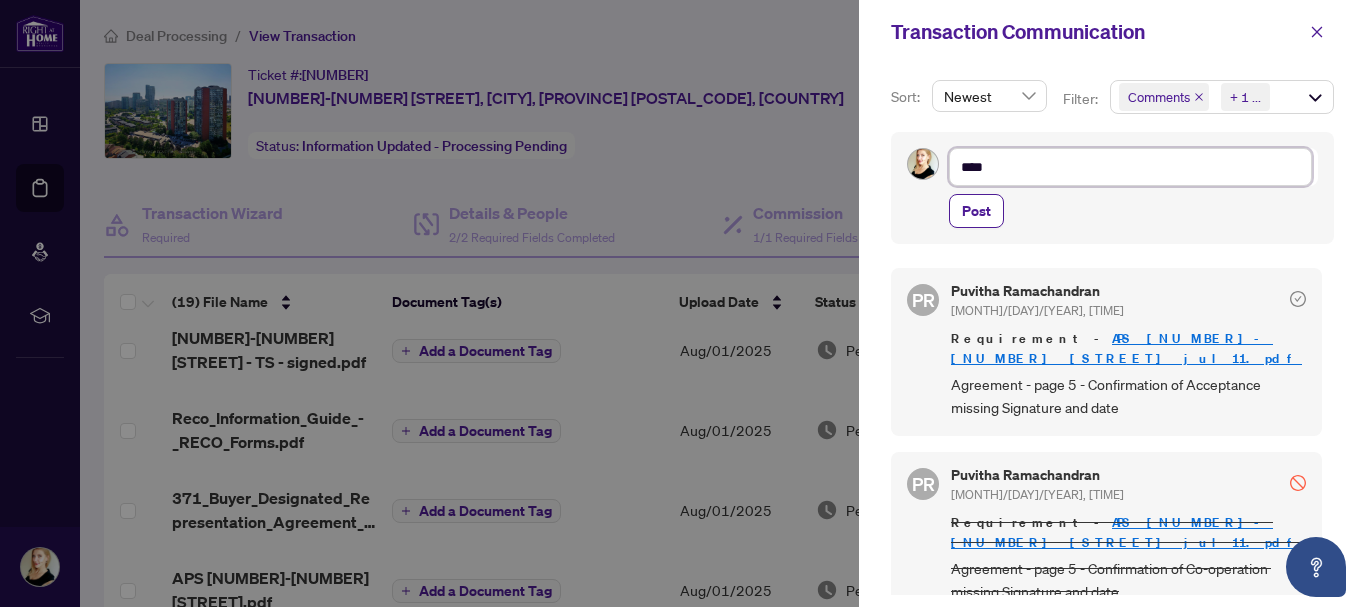 type on "*****" 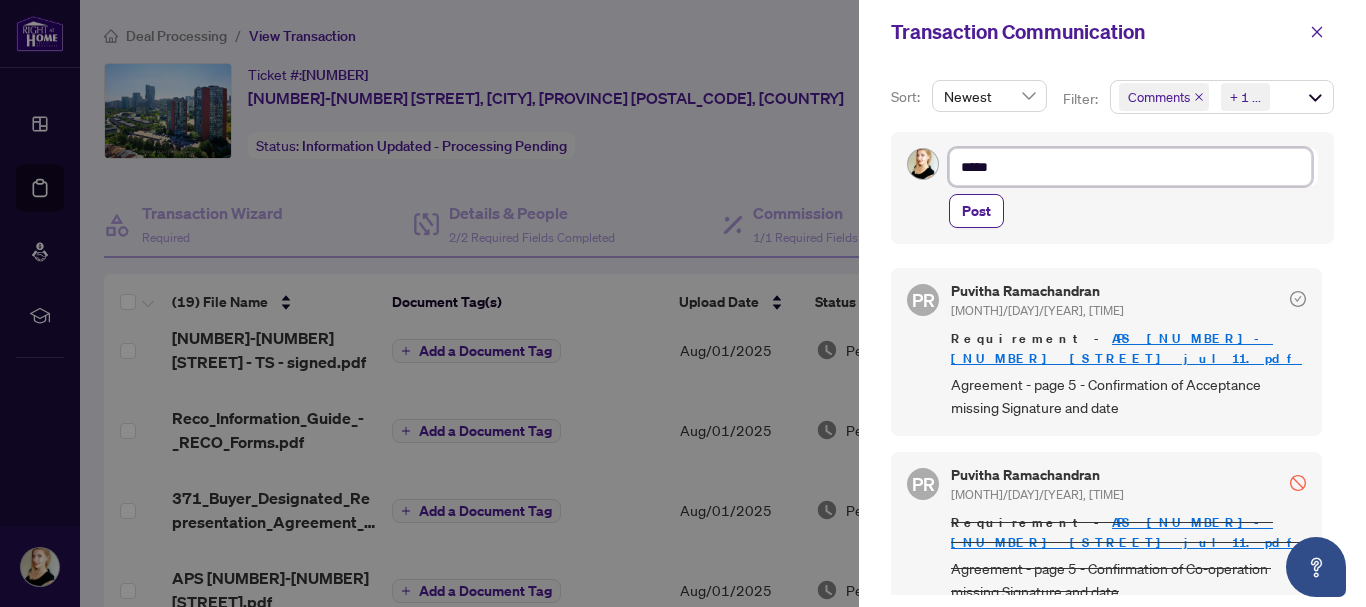 type on "*****" 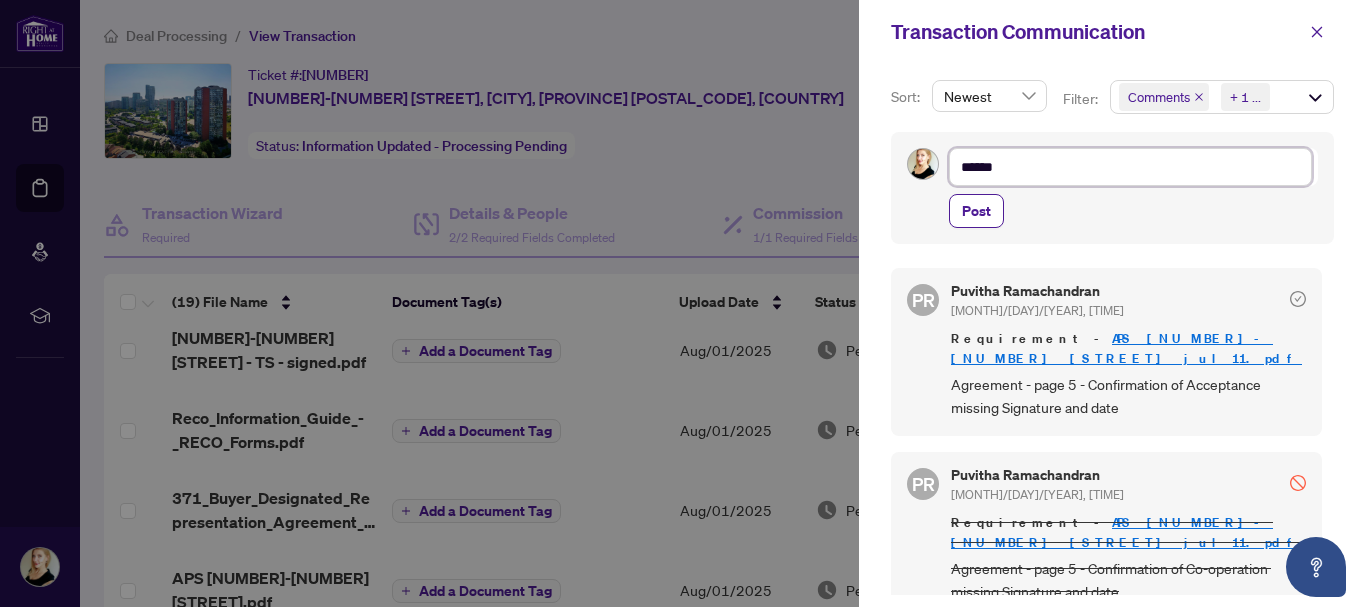 type on "*****" 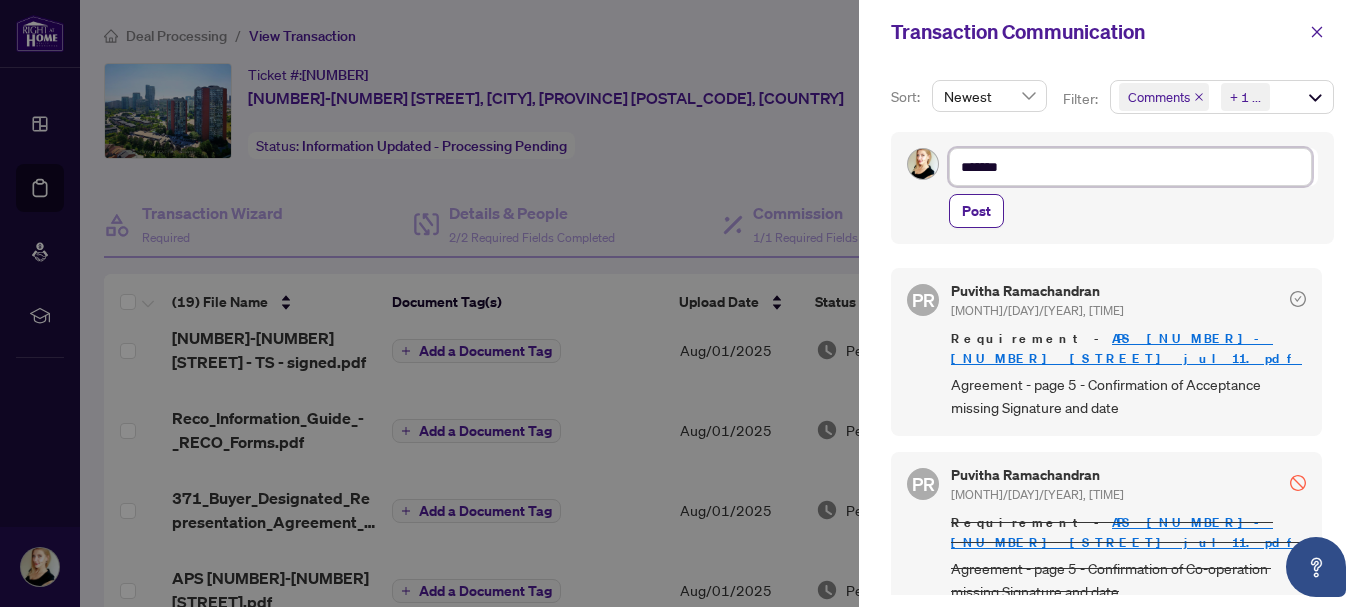 type on "********" 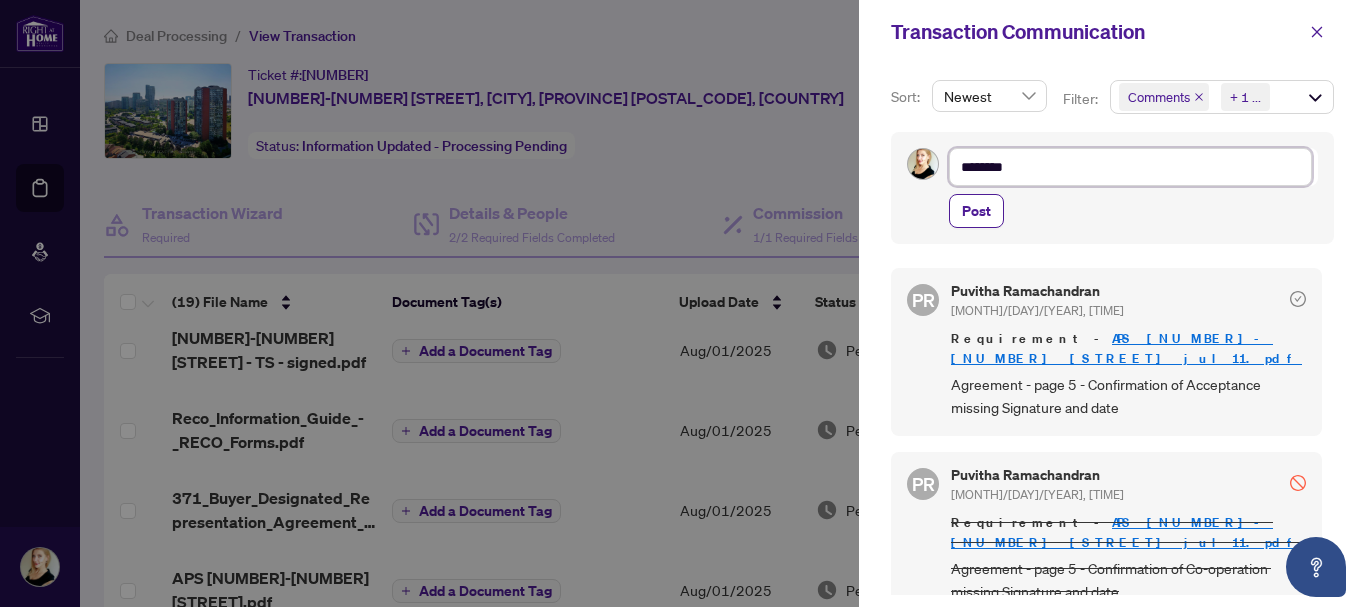 type on "*********" 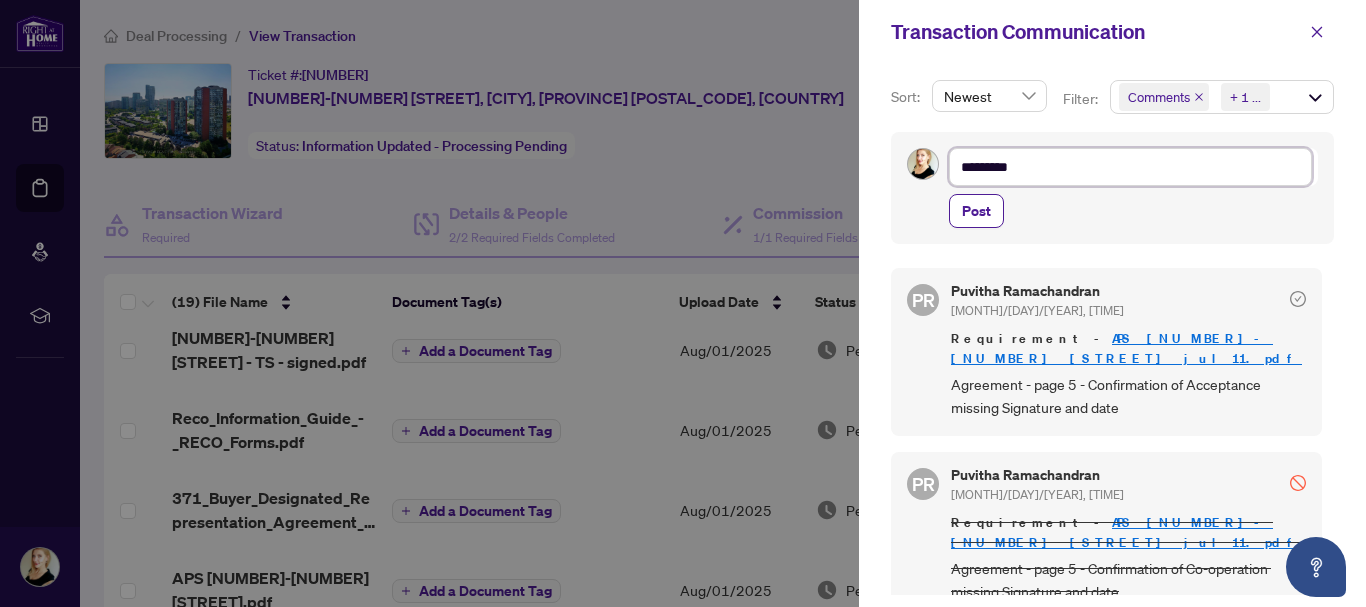 type on "**********" 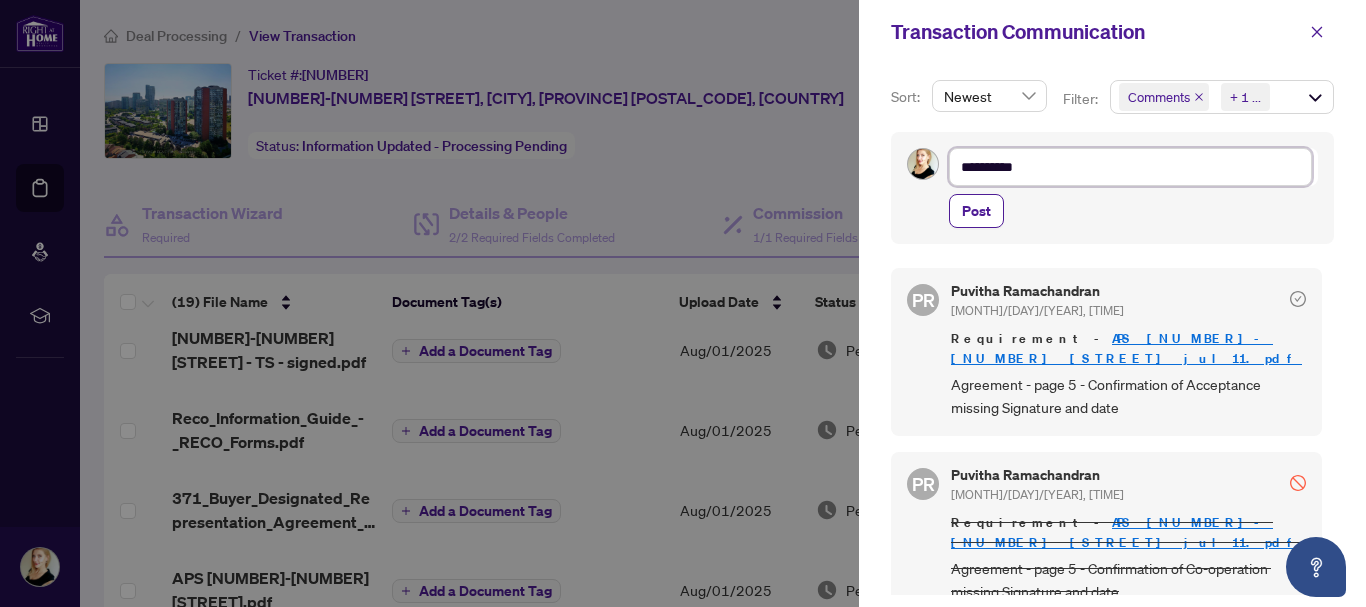 type on "**********" 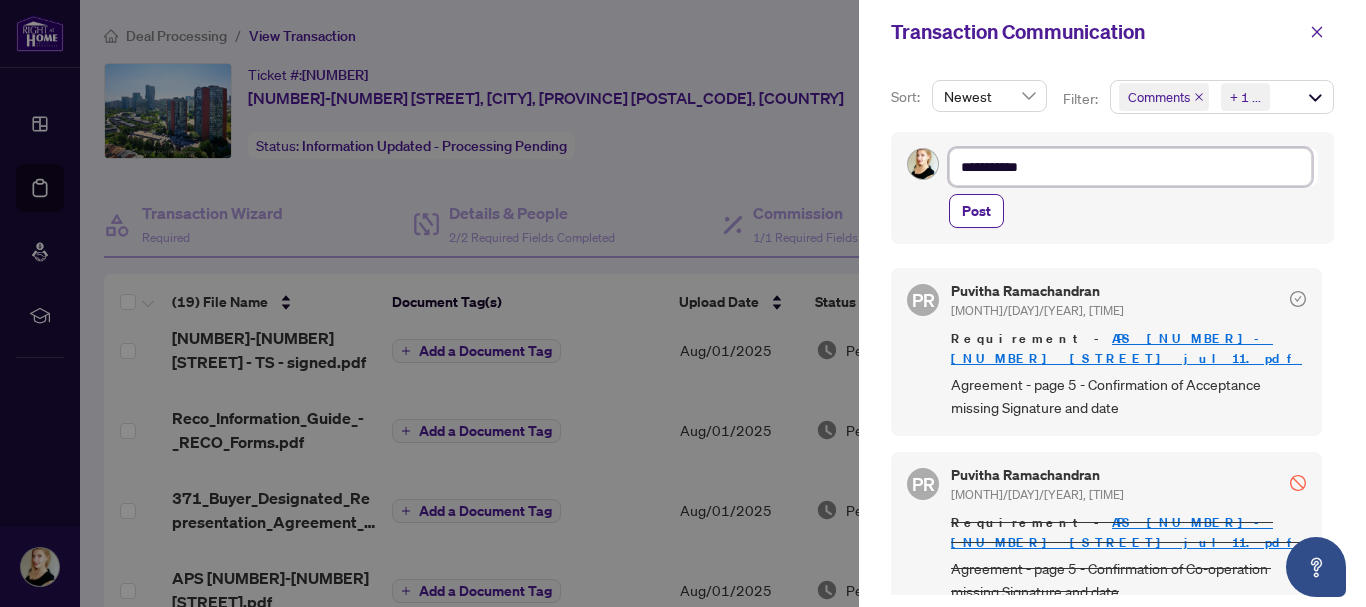 type on "**********" 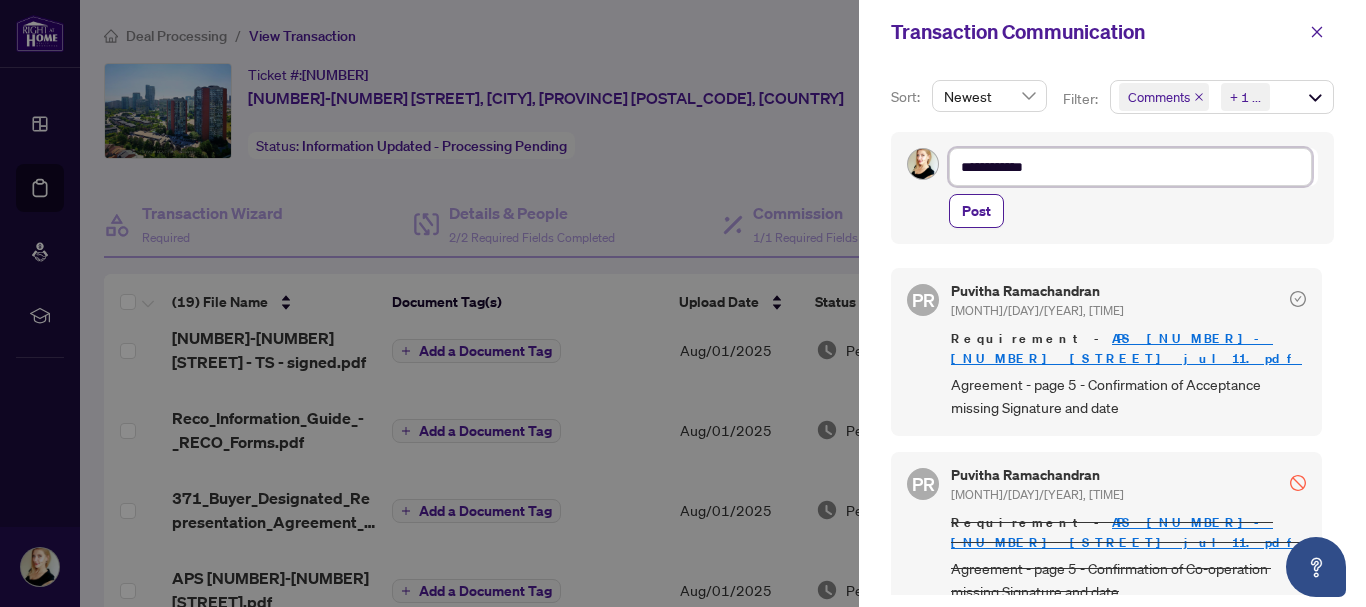 type on "**********" 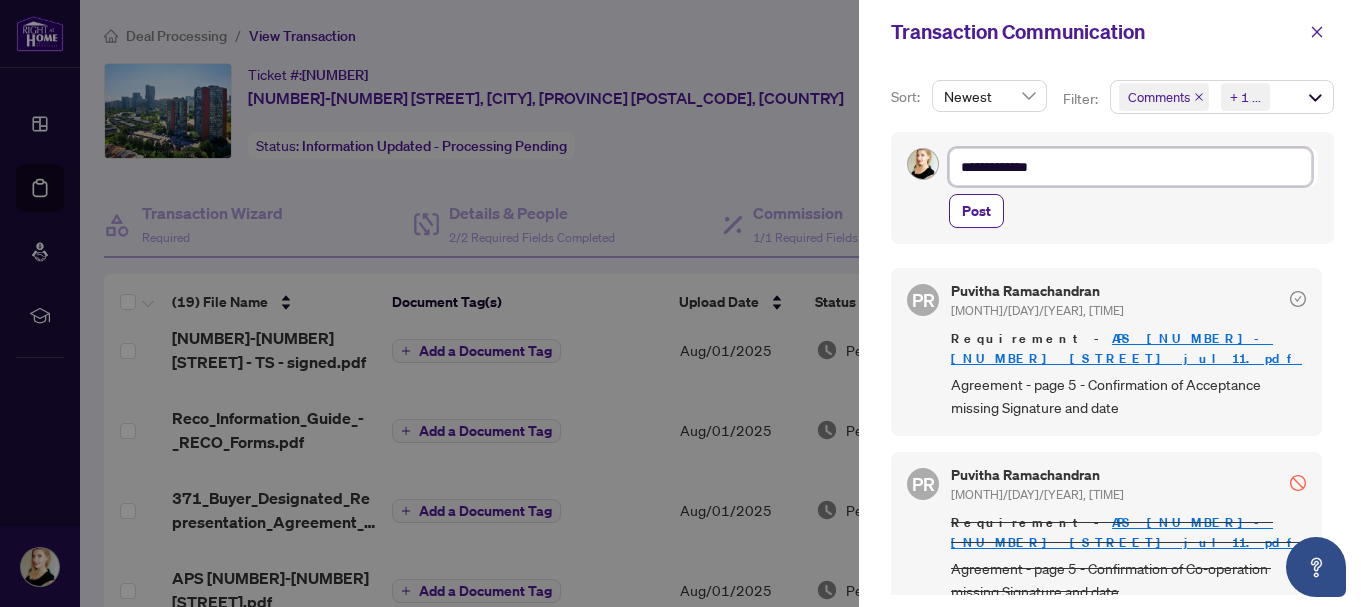 type on "**********" 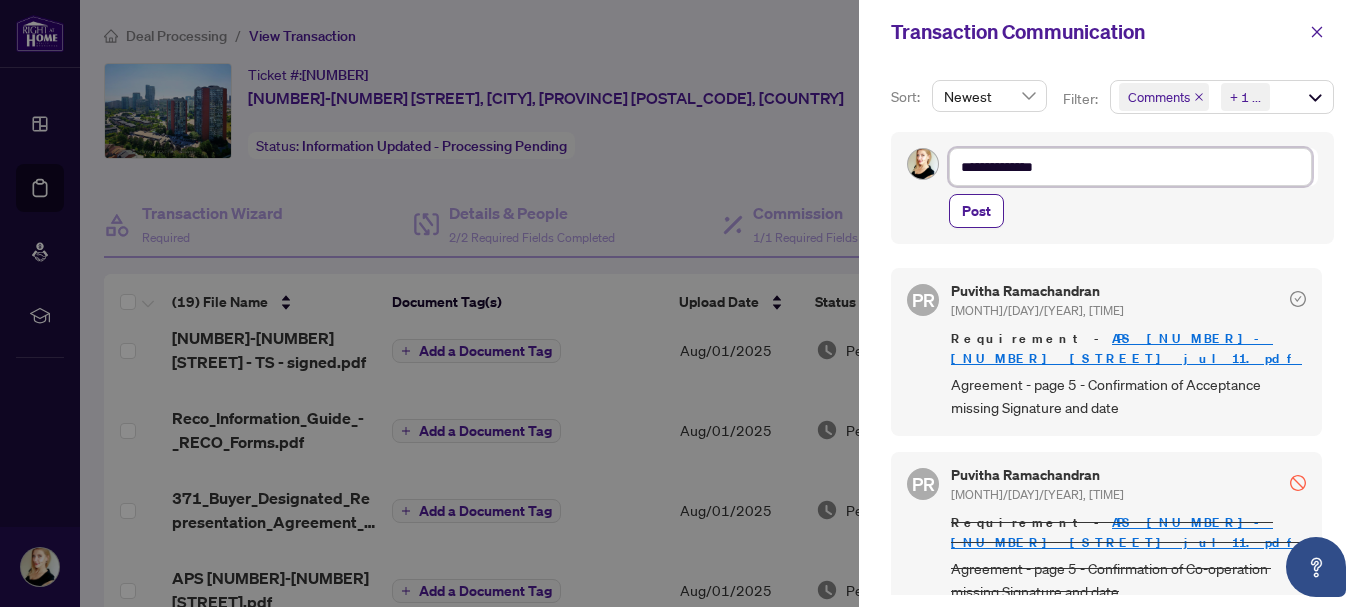 type on "**********" 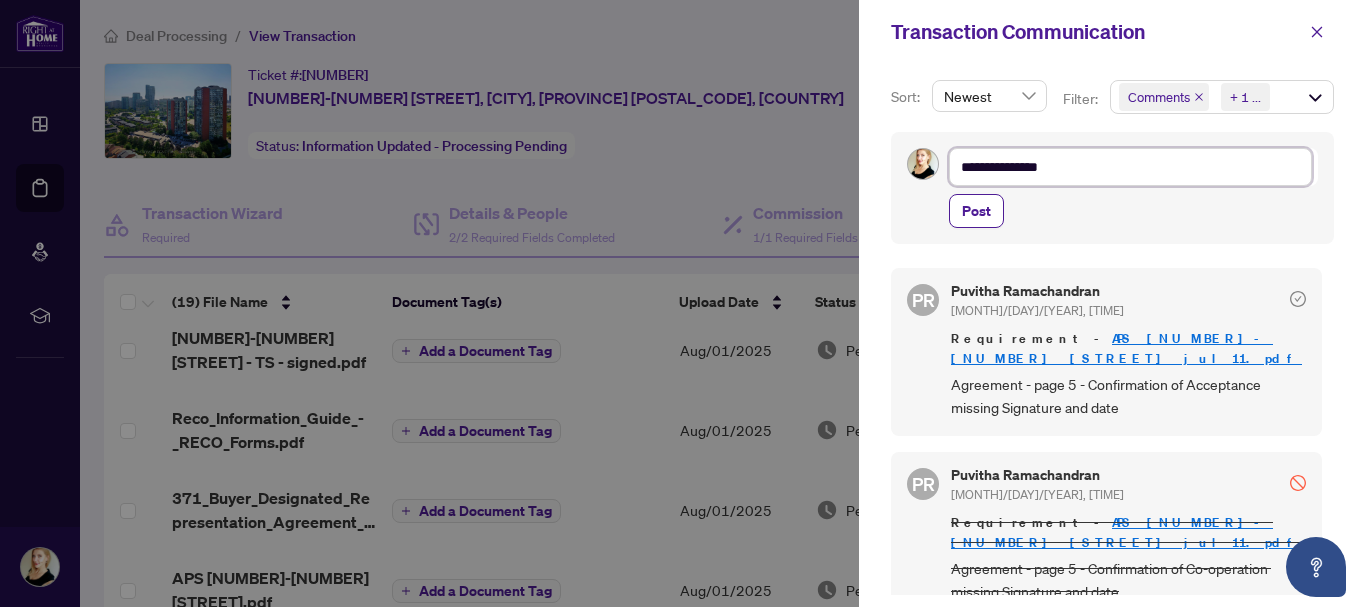 type on "**********" 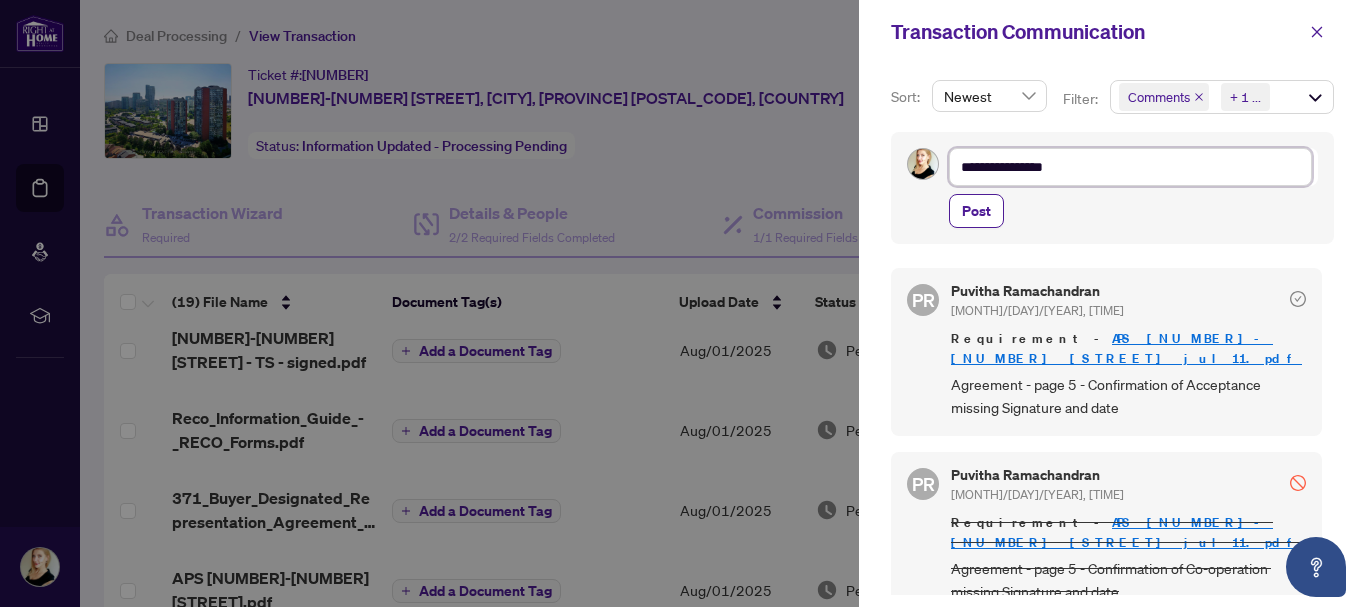 type on "**********" 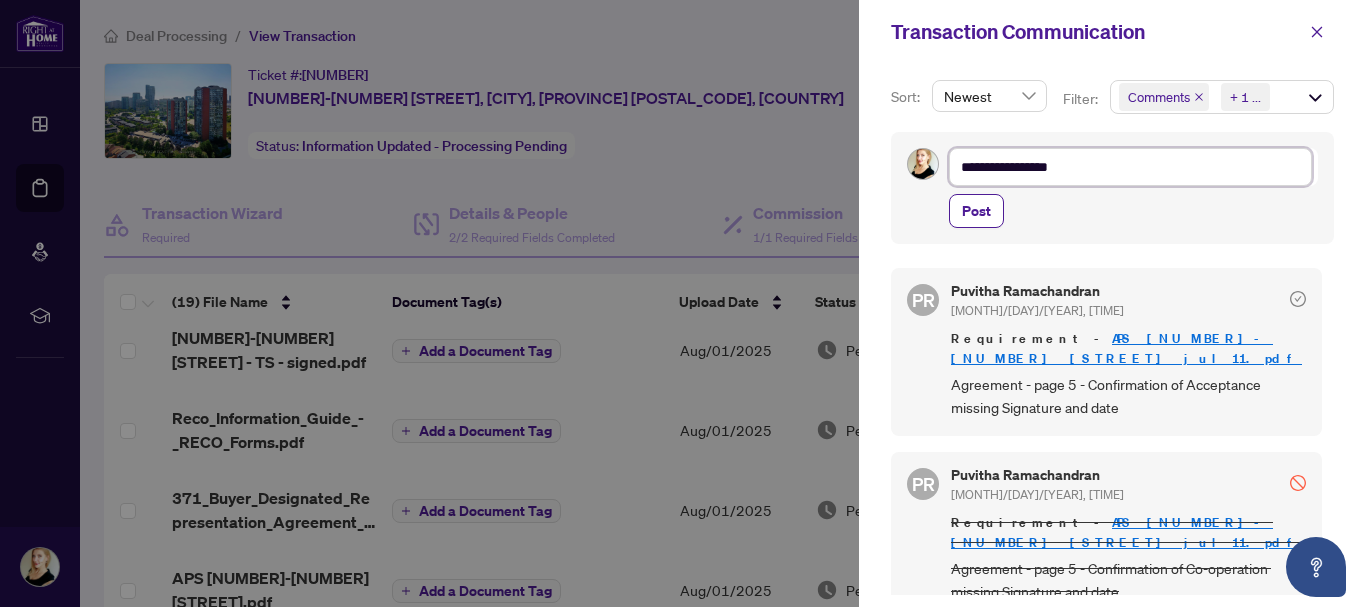type on "**********" 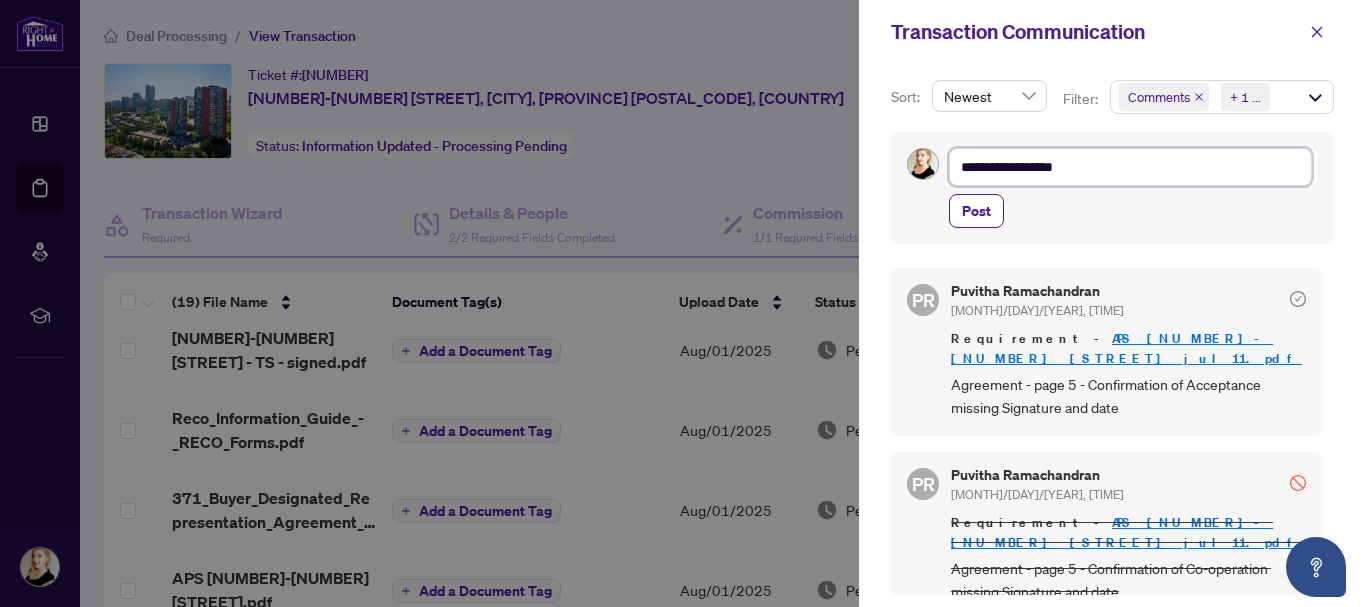 type on "**********" 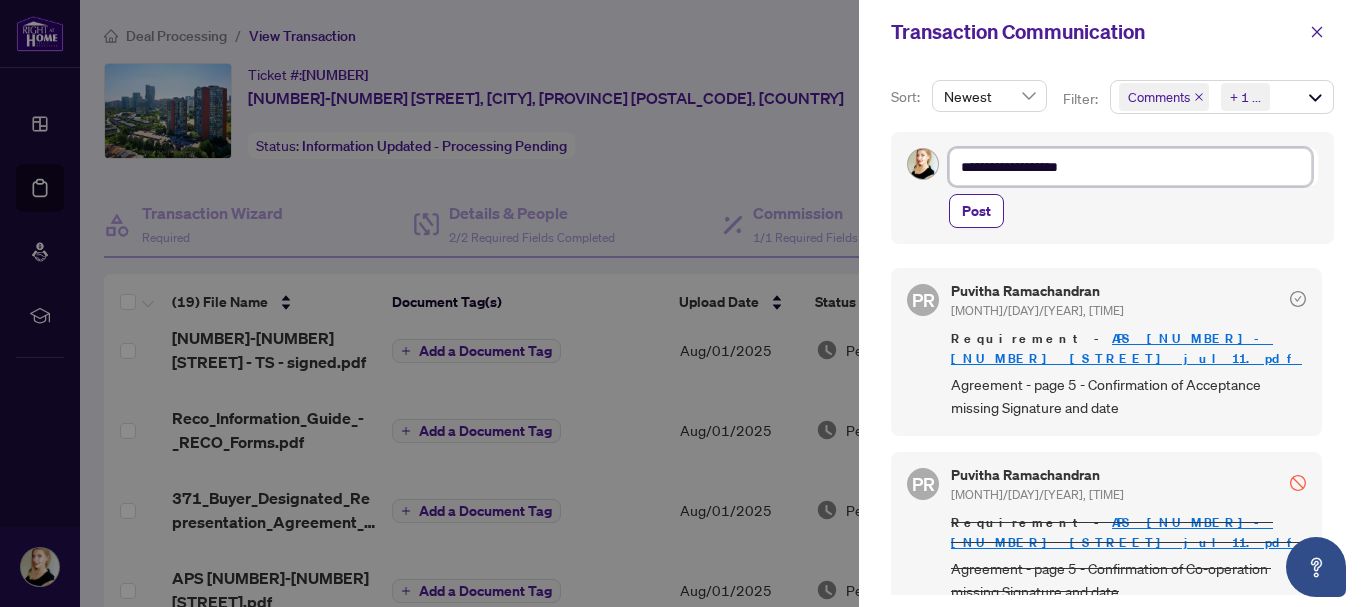 type on "**********" 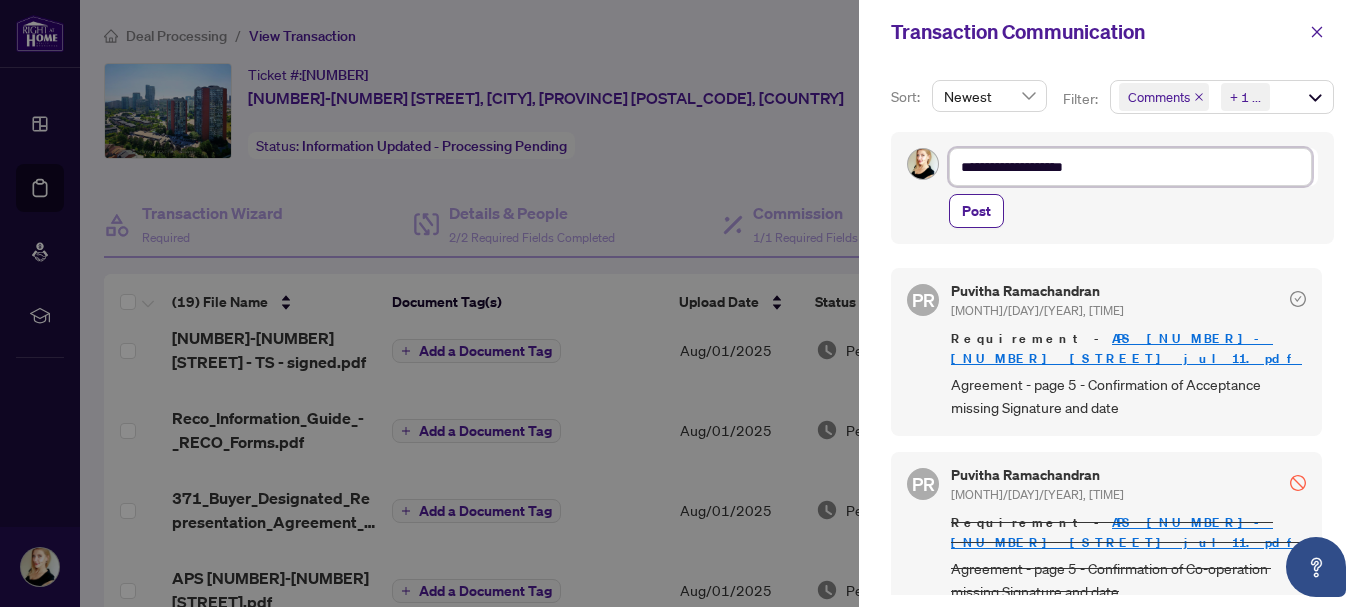 type on "**********" 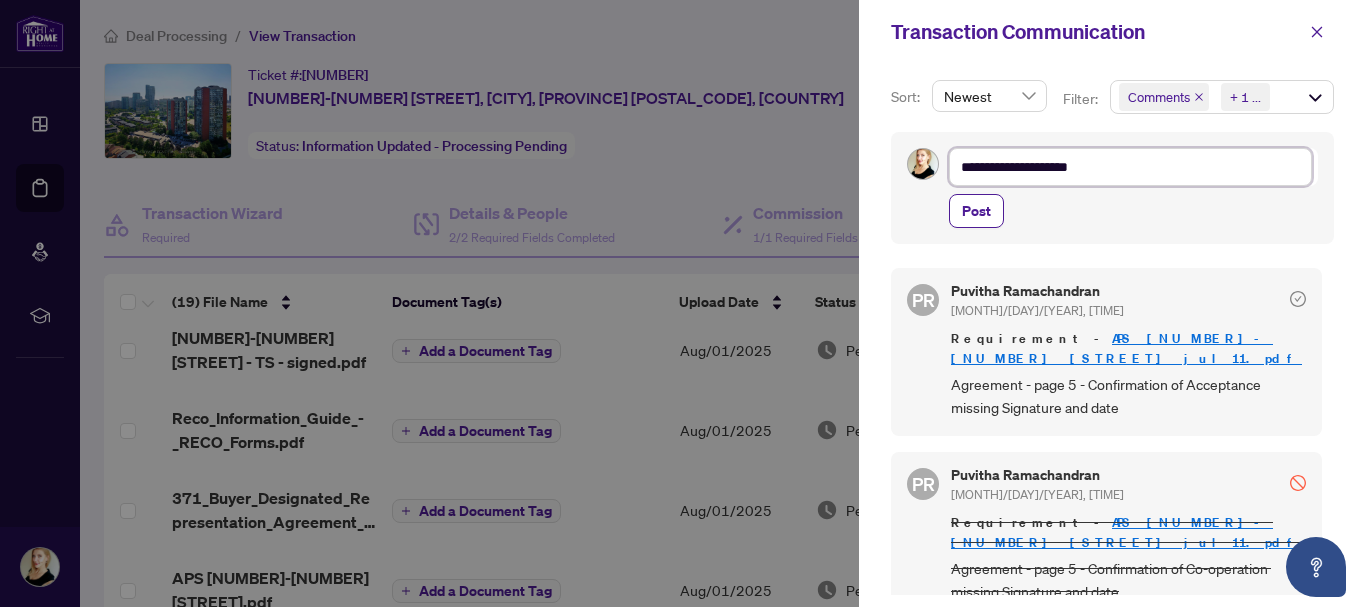 type on "**********" 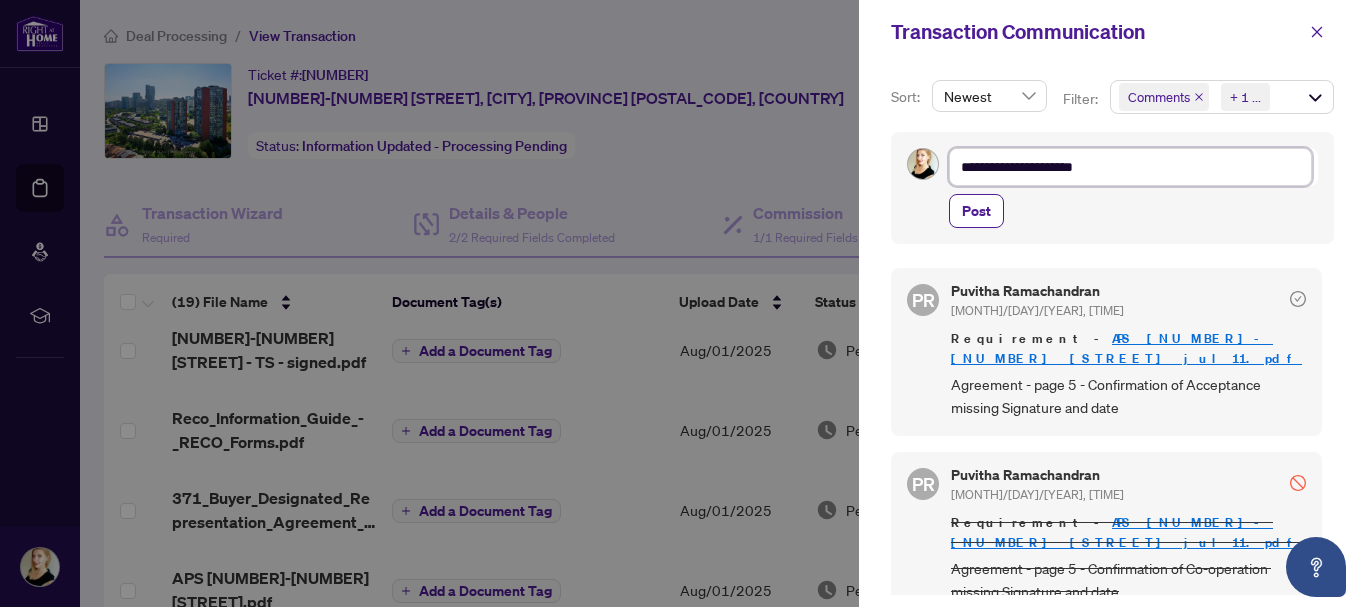 type on "**********" 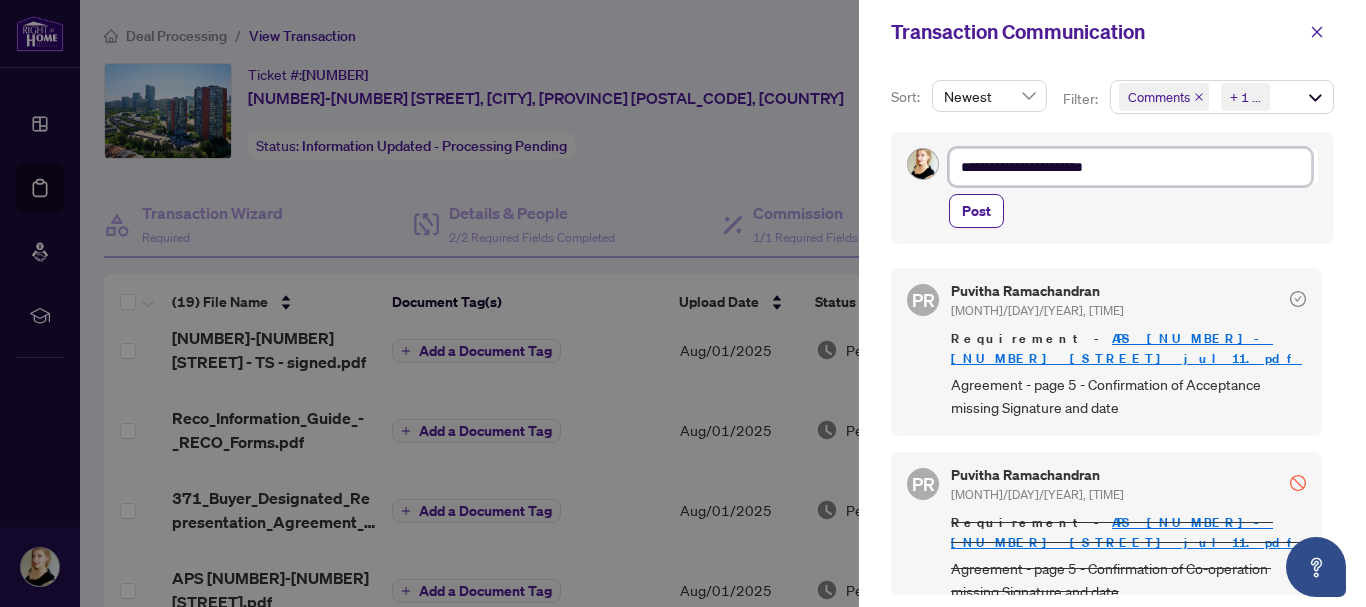 type on "**********" 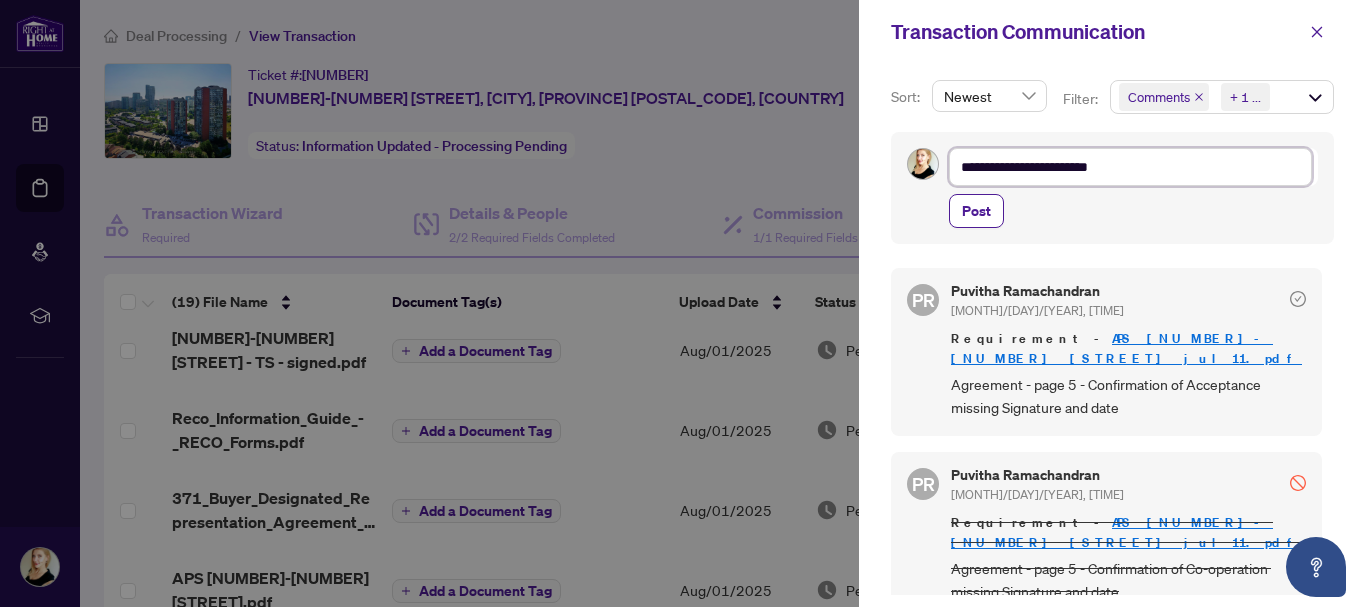 type on "**********" 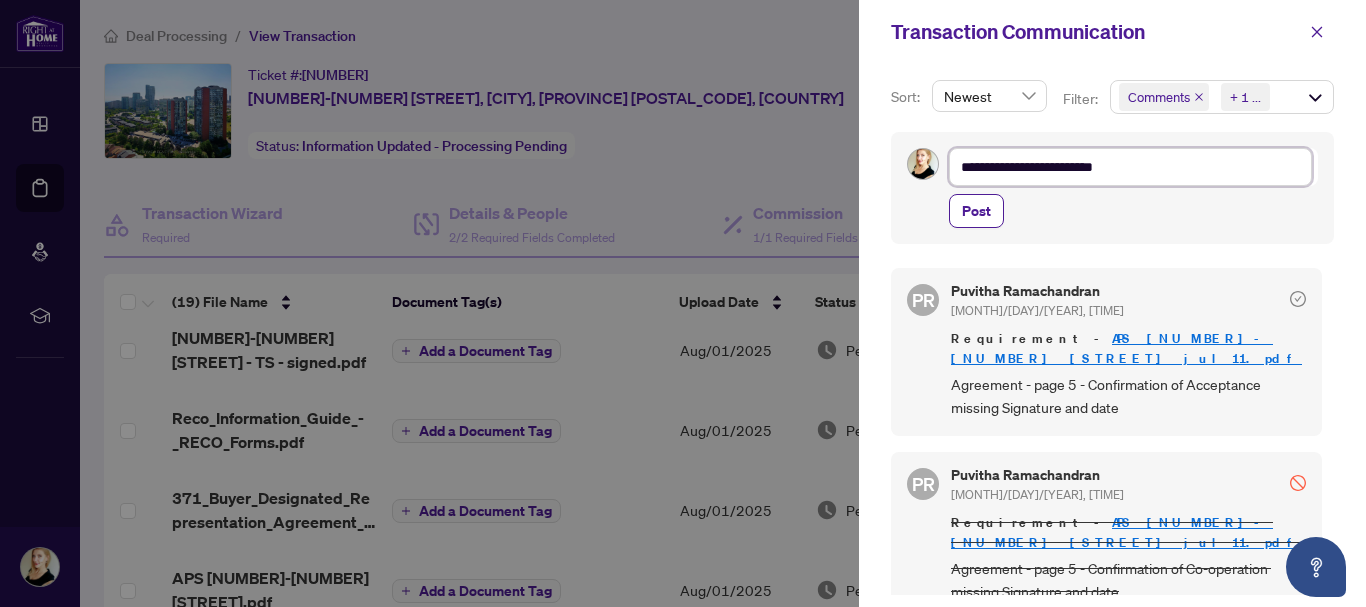 type on "**********" 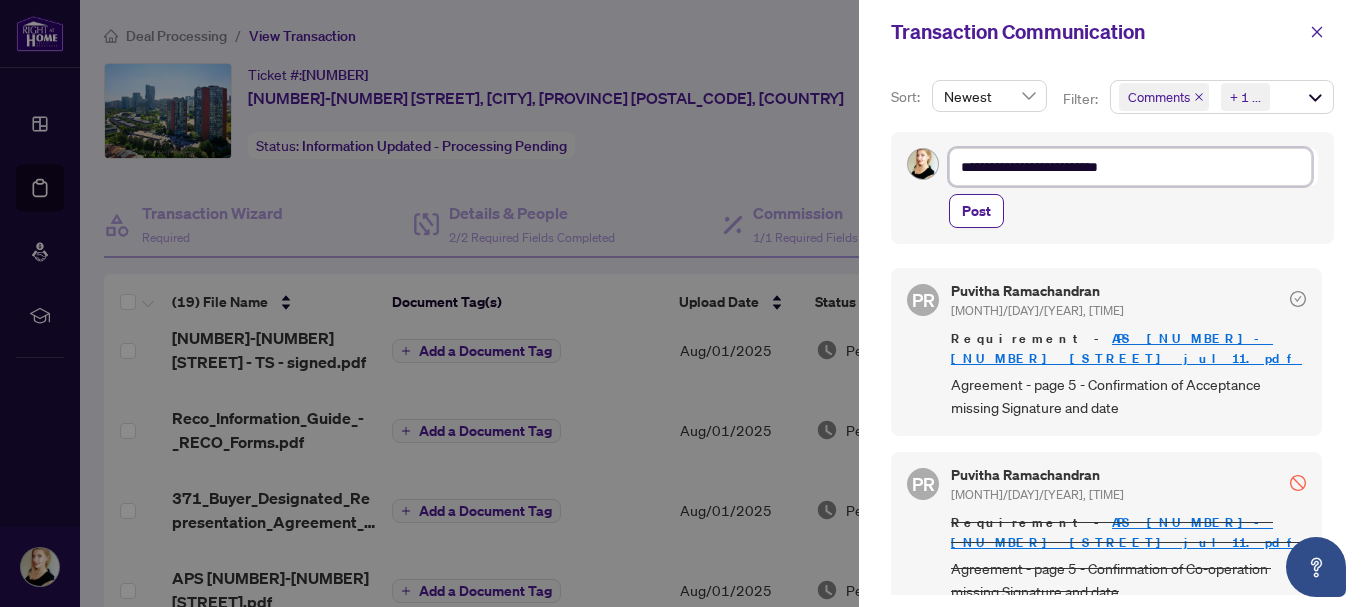 type on "**********" 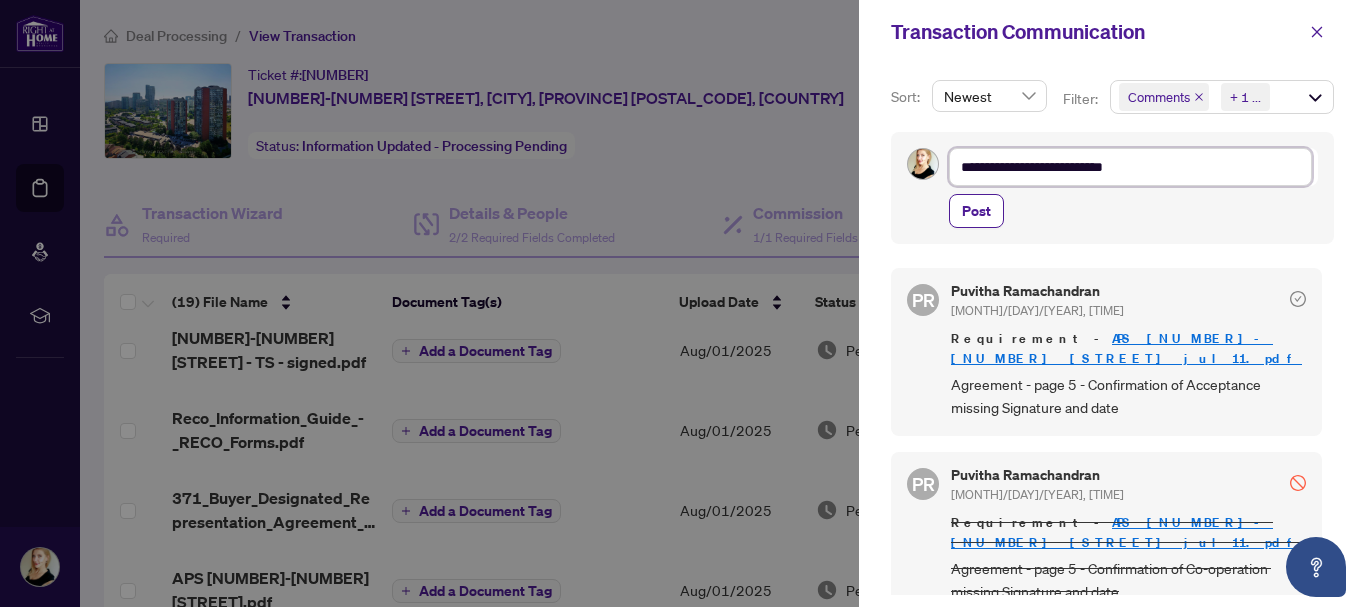 type on "**********" 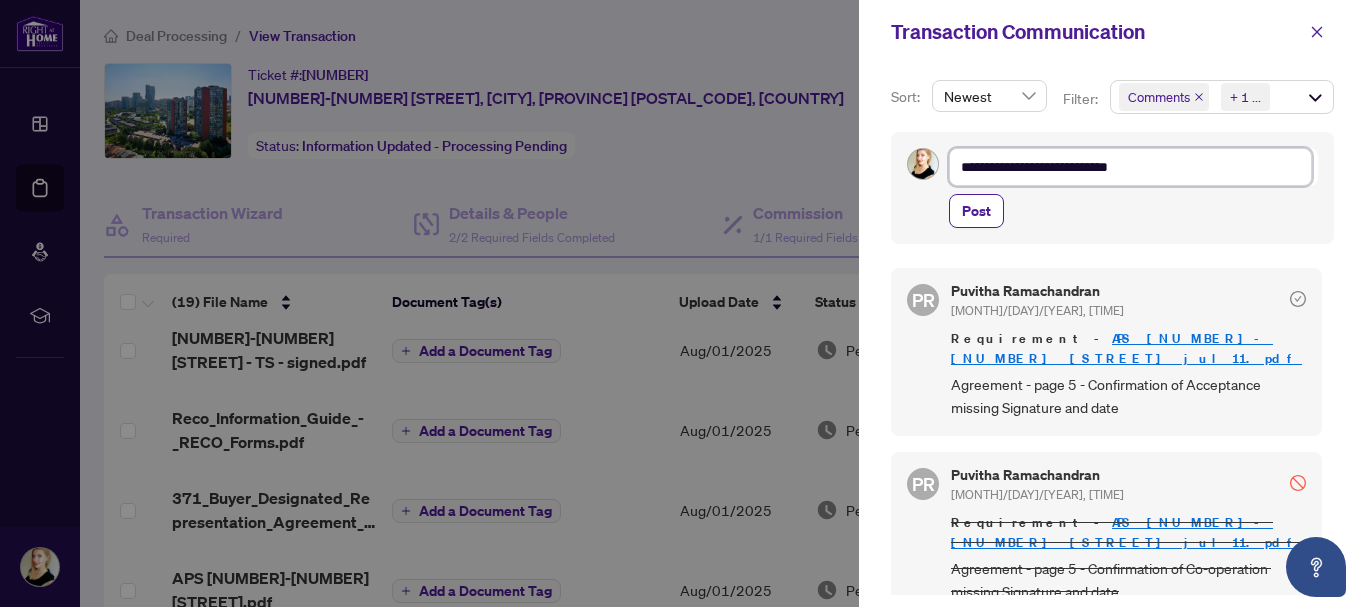 type on "**********" 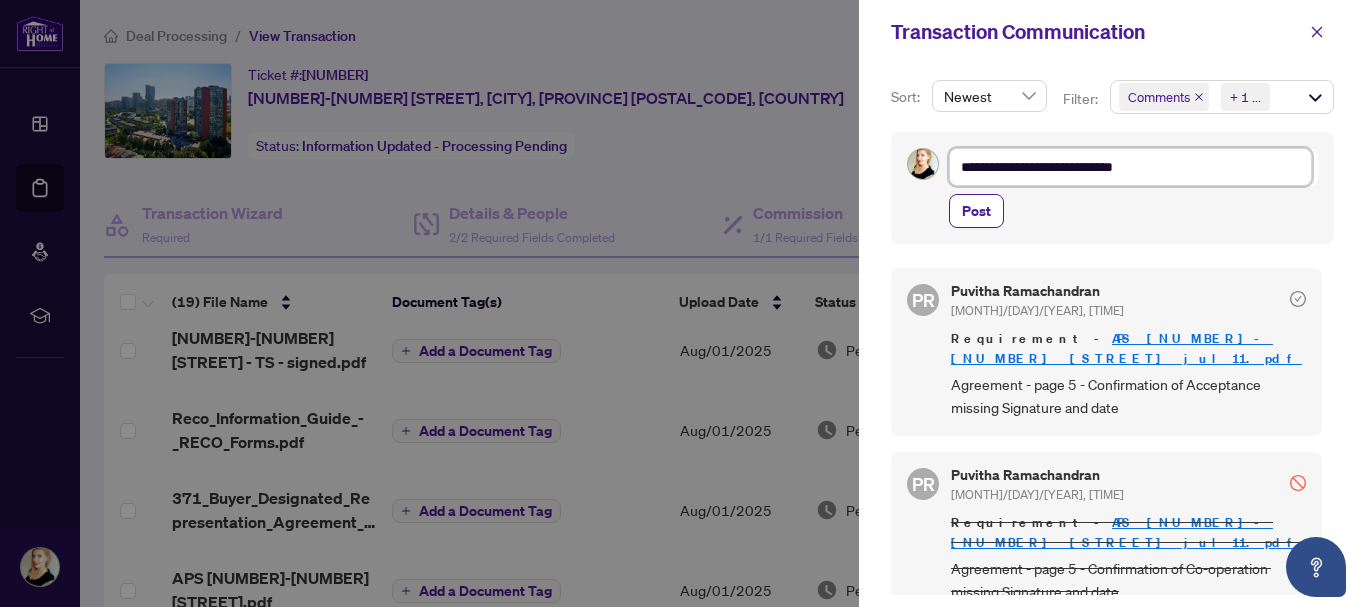 type on "**********" 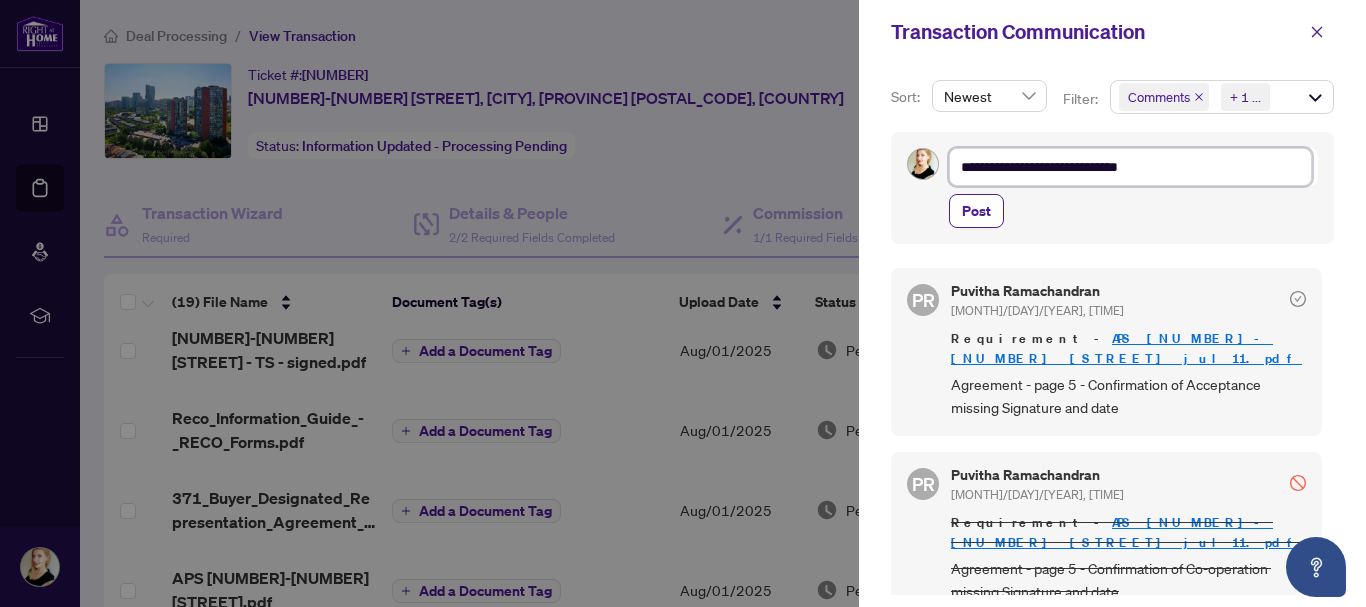 type on "**********" 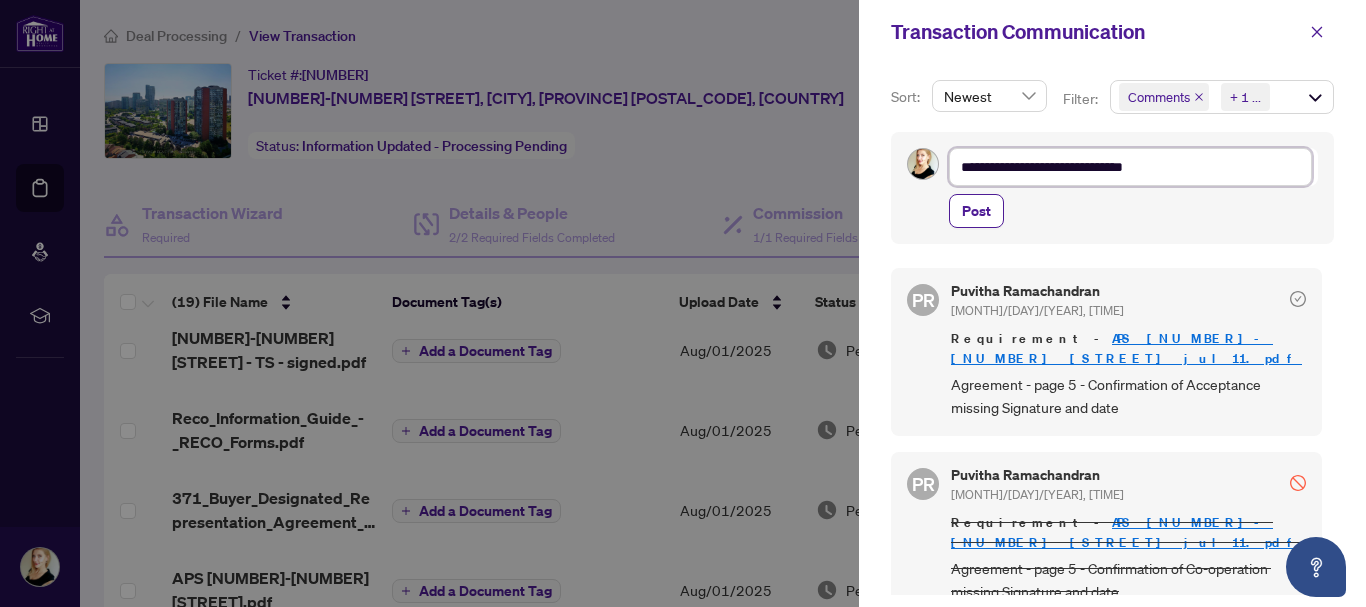 type on "**********" 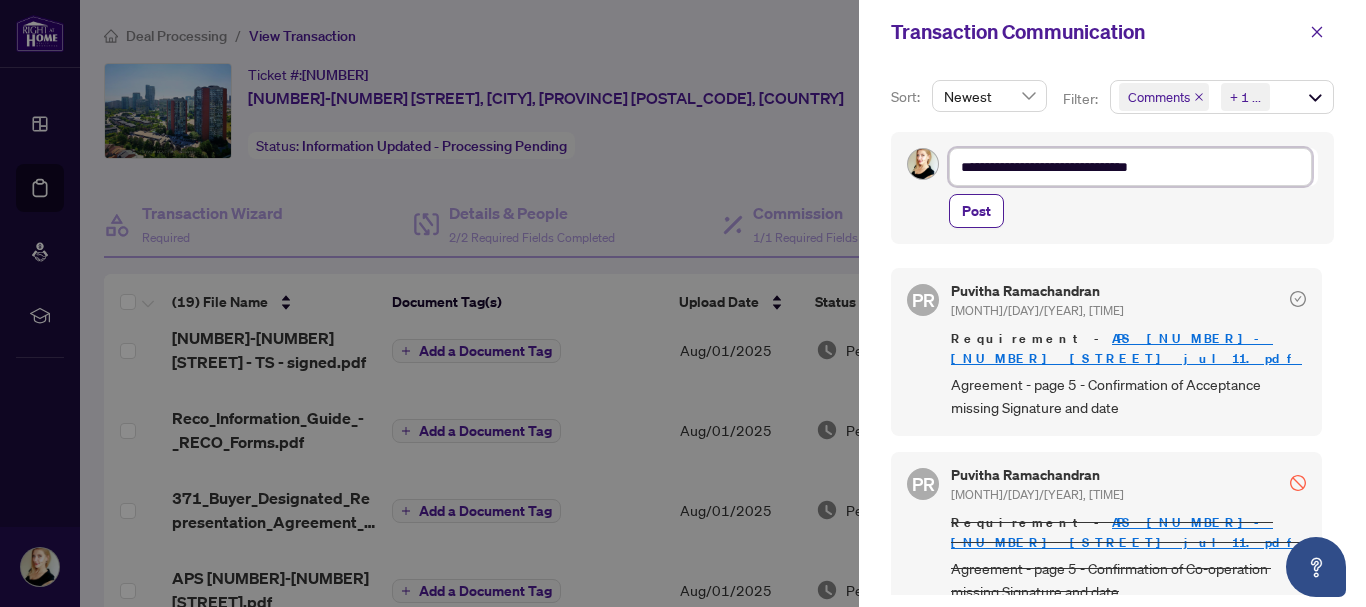 type on "**********" 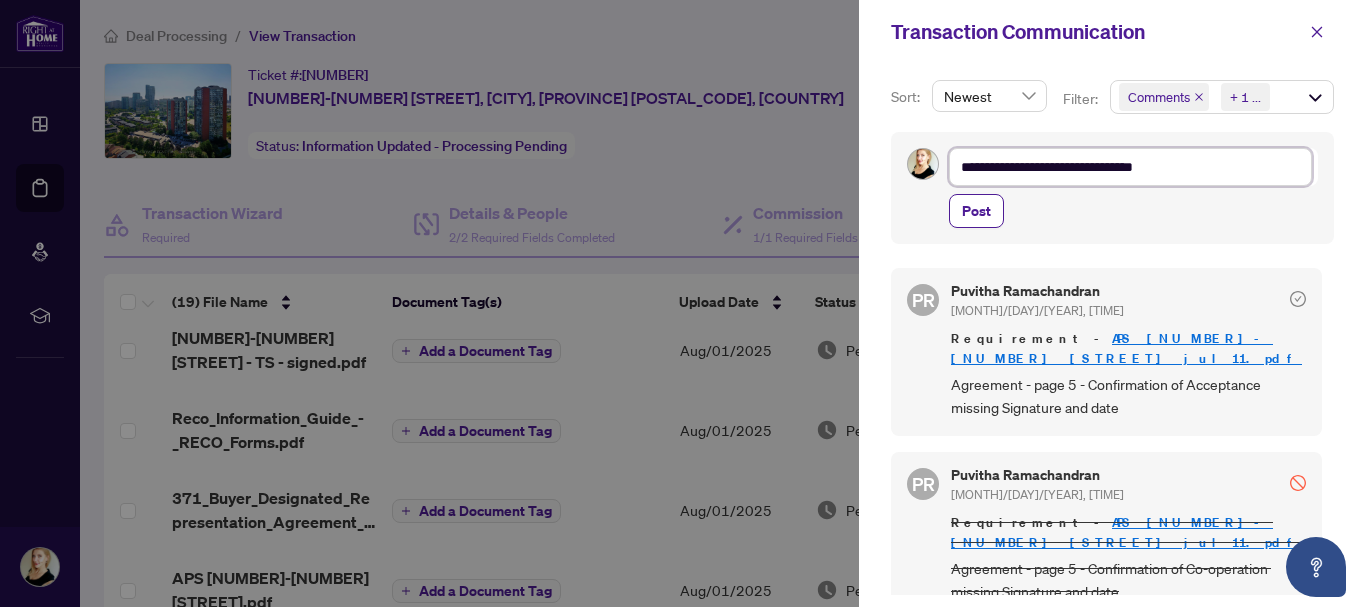 type on "**********" 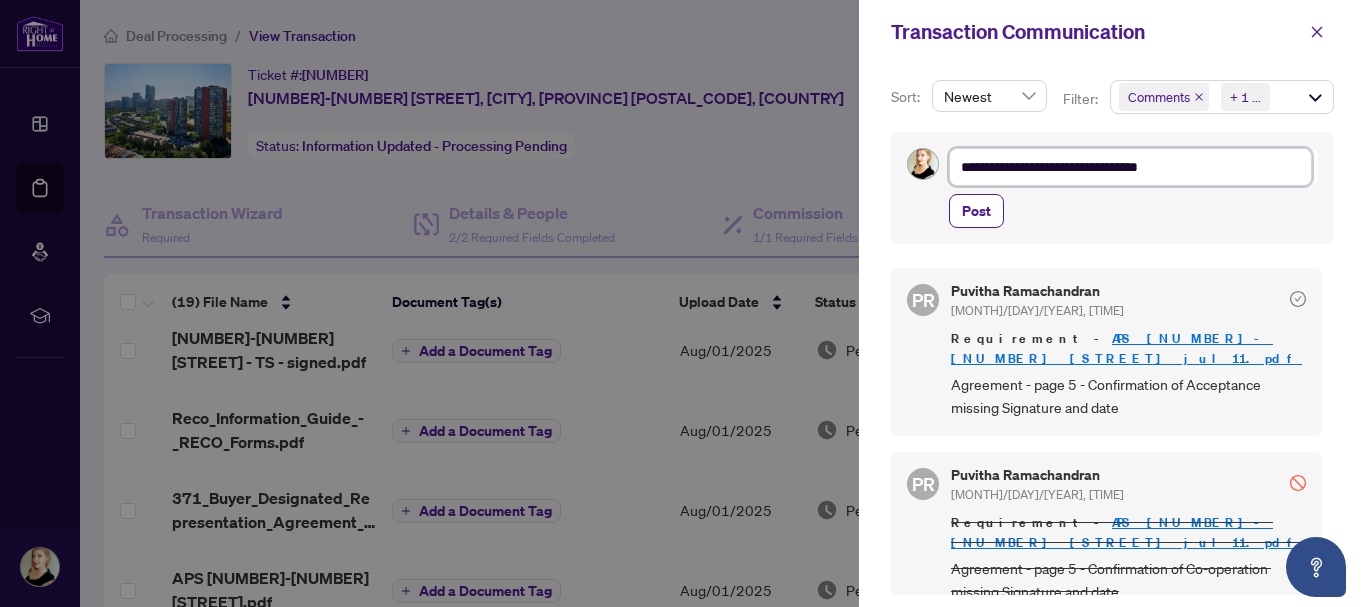 type on "**********" 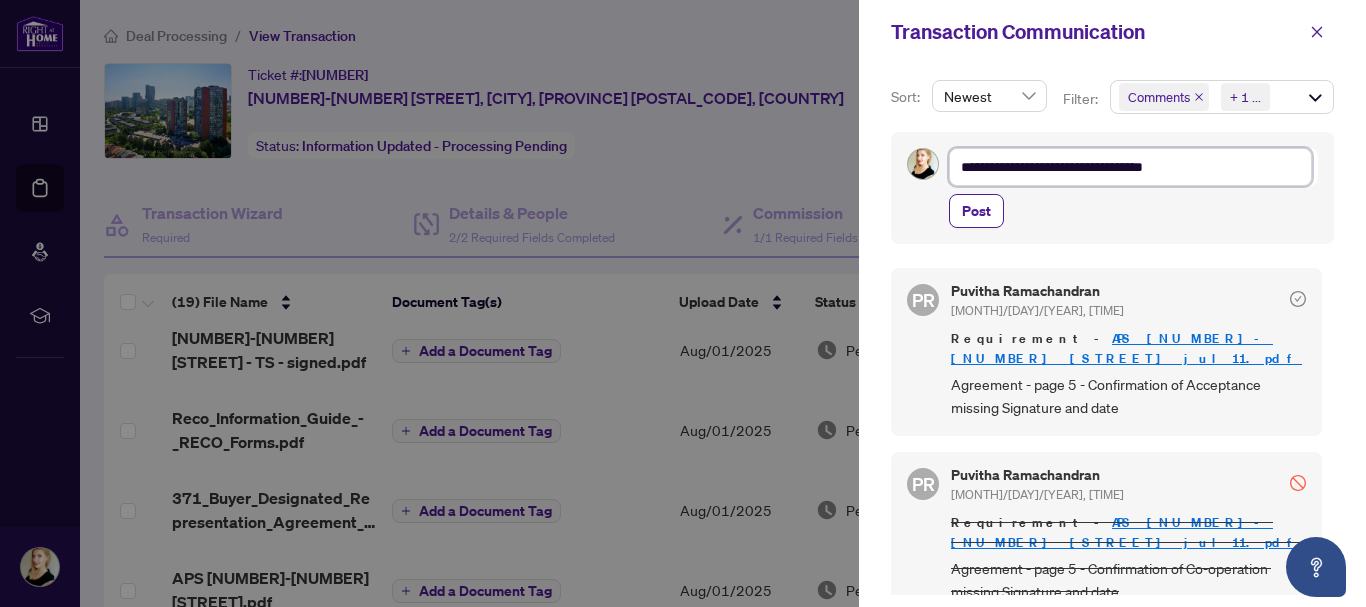 type on "**********" 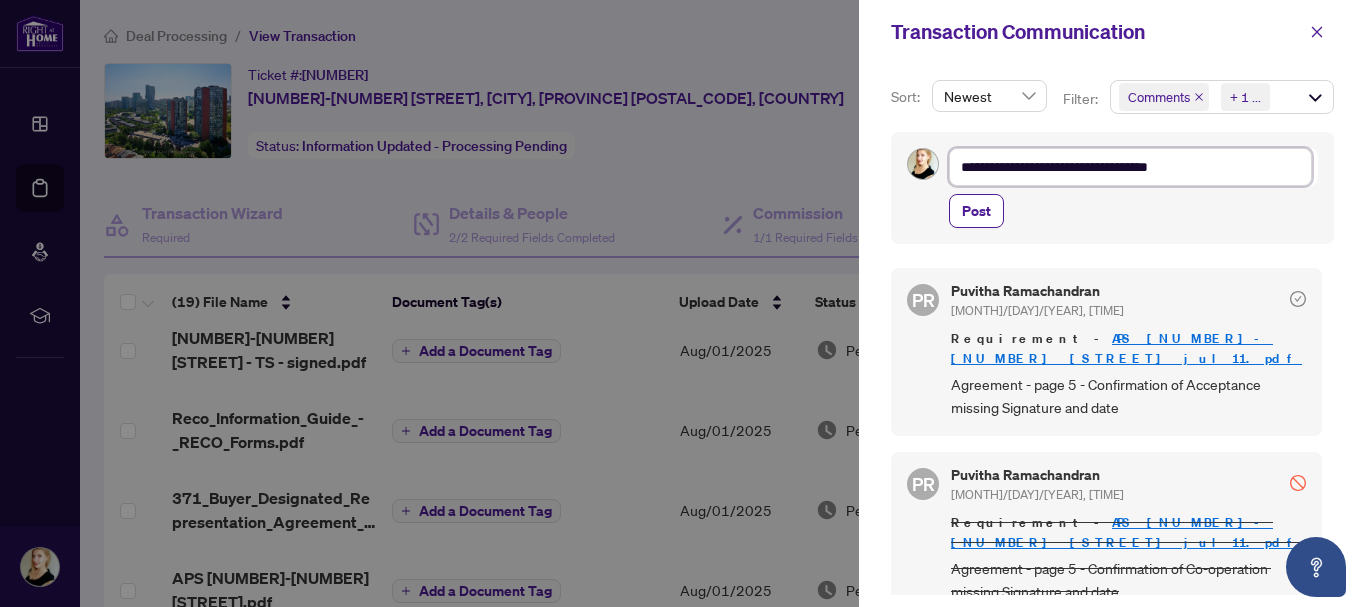 type on "**********" 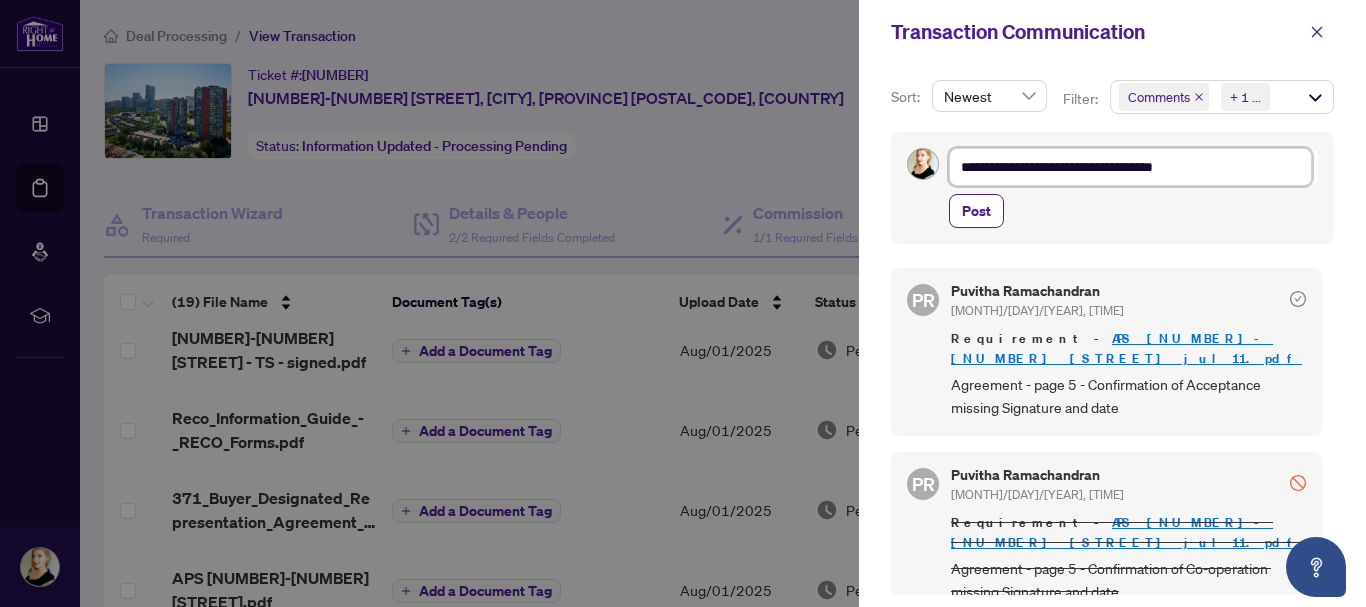 type on "**********" 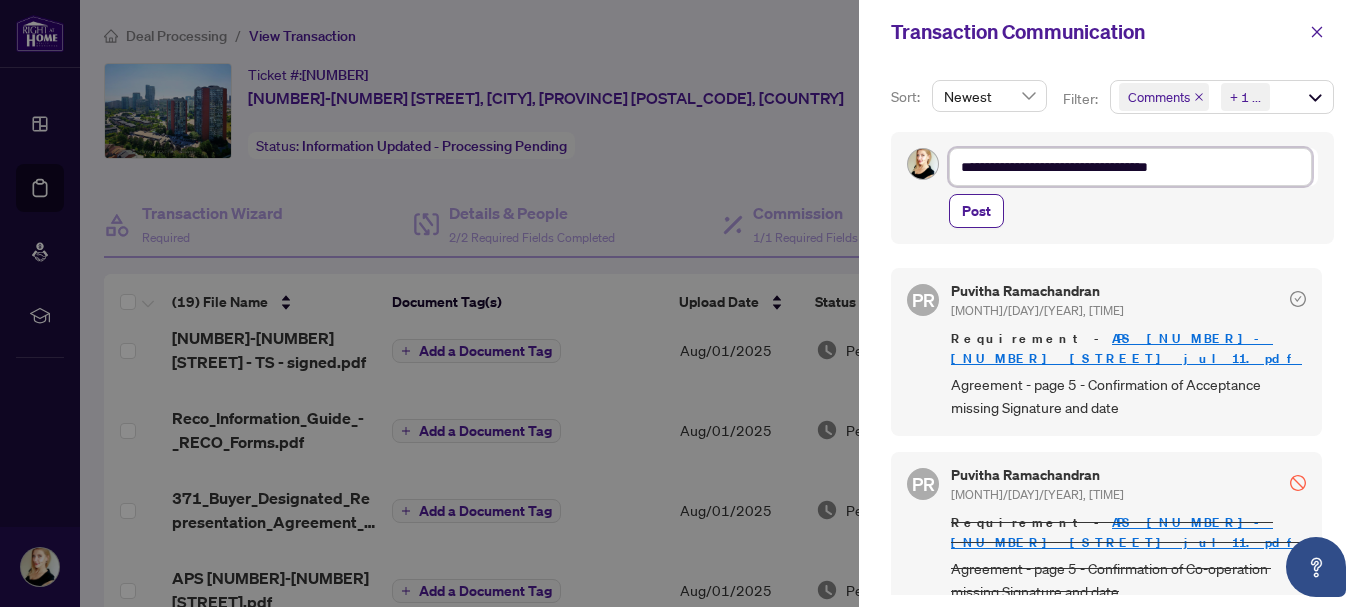 type on "**********" 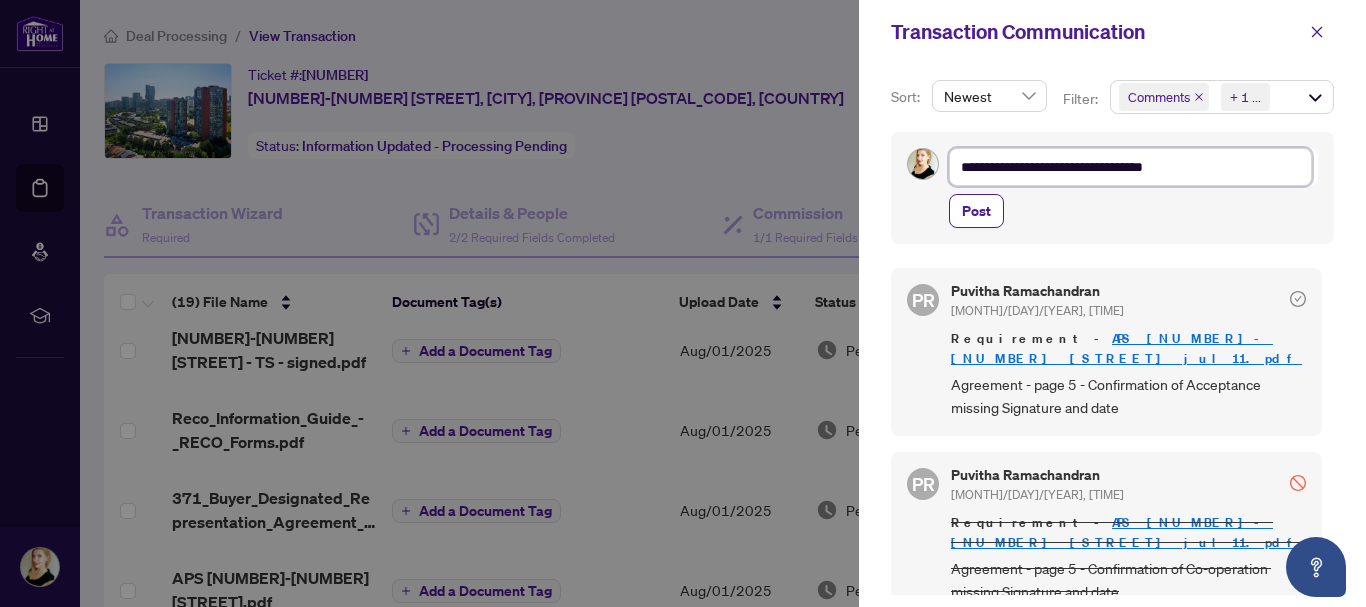 type on "**********" 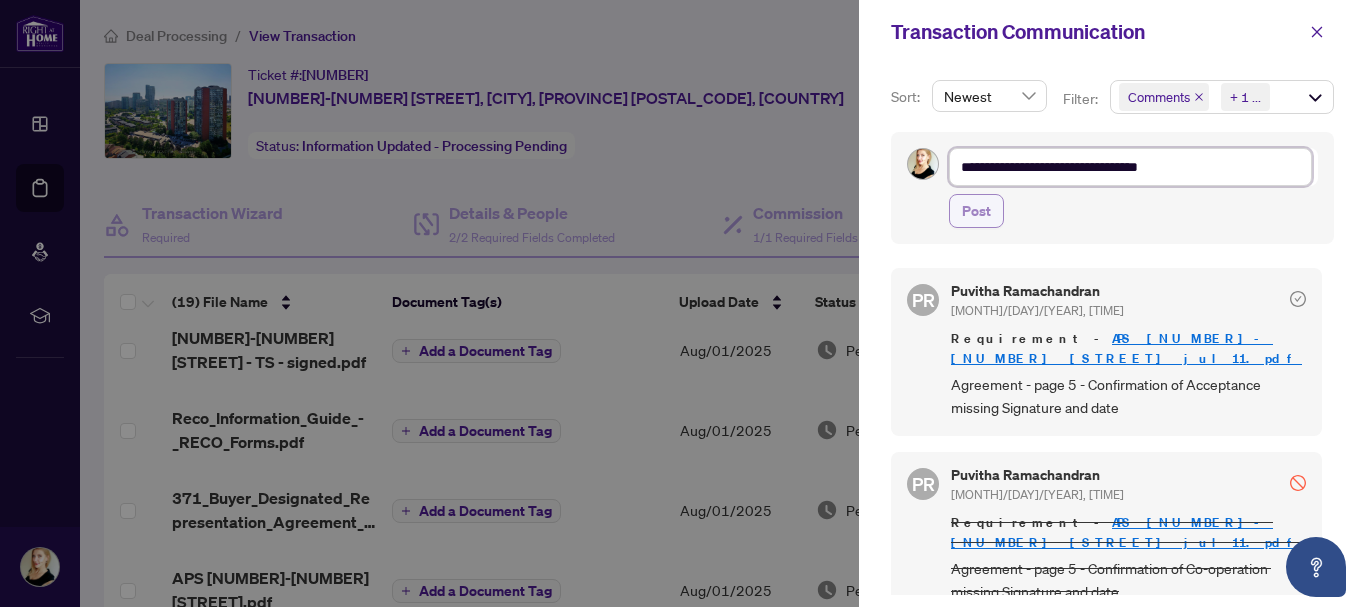 type on "**********" 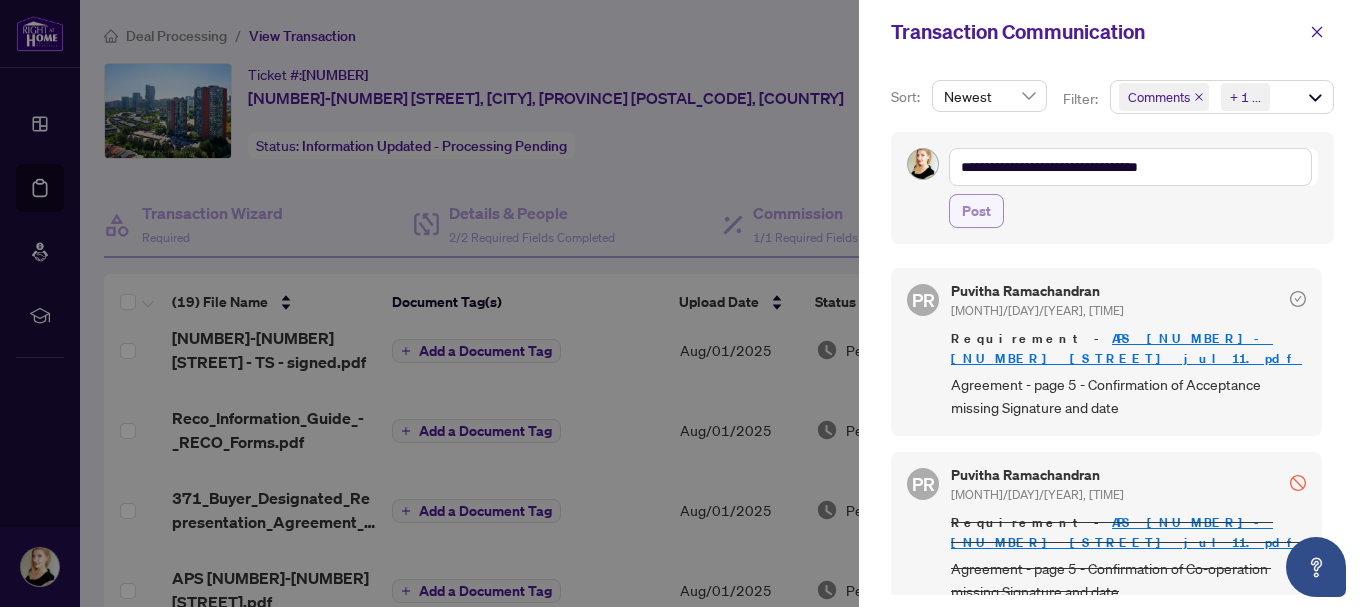 click on "Post" at bounding box center [976, 211] 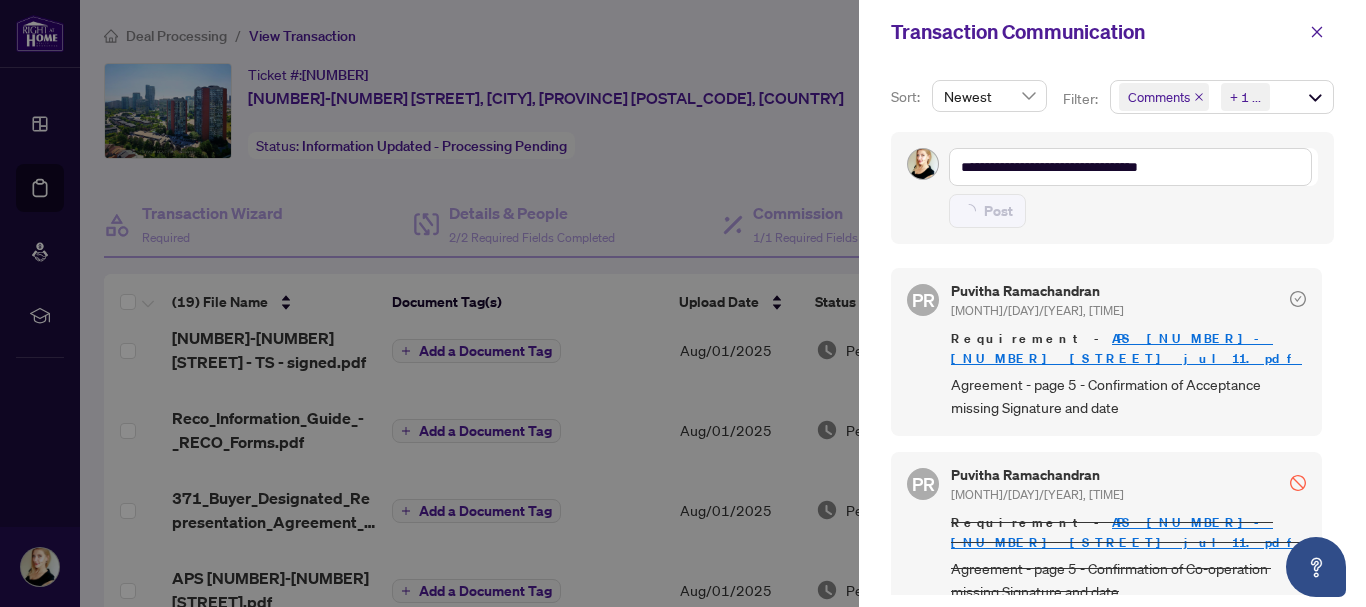 type 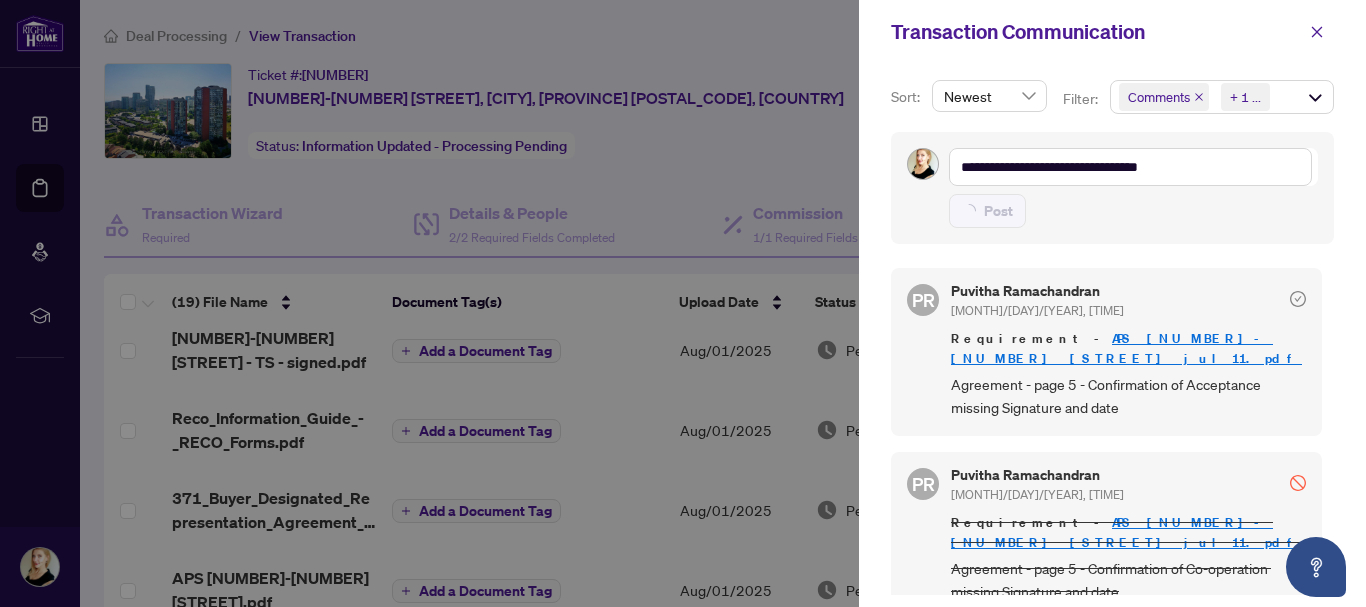 type on "**********" 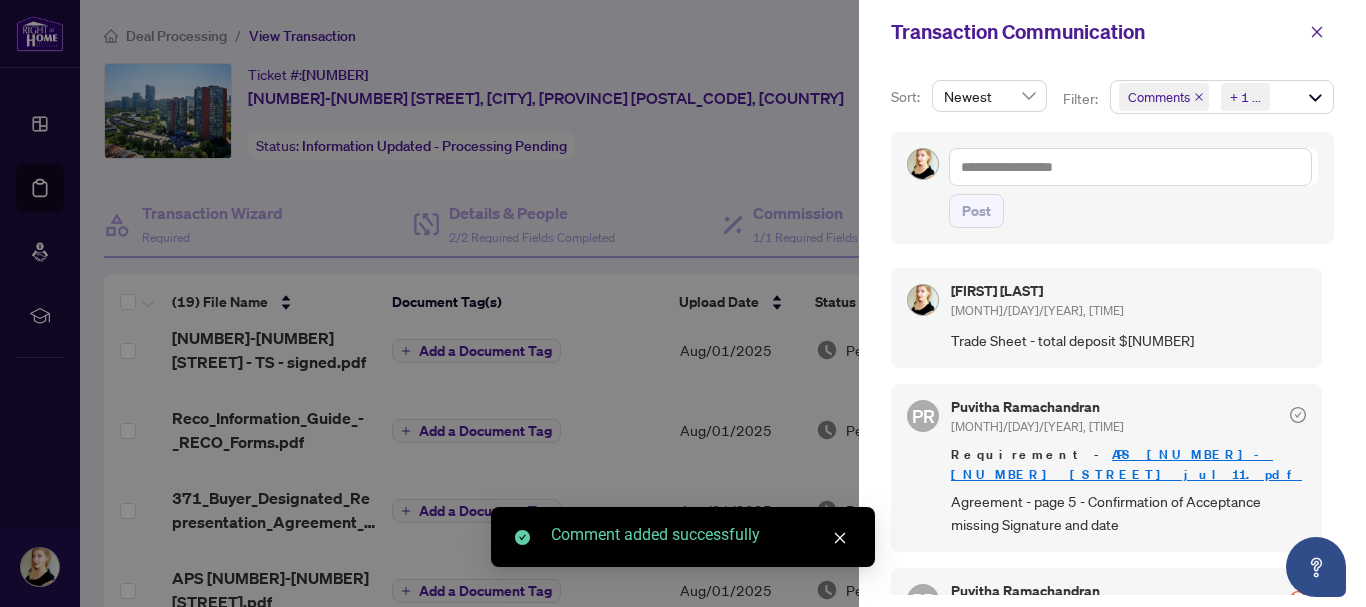 scroll, scrollTop: 100, scrollLeft: 0, axis: vertical 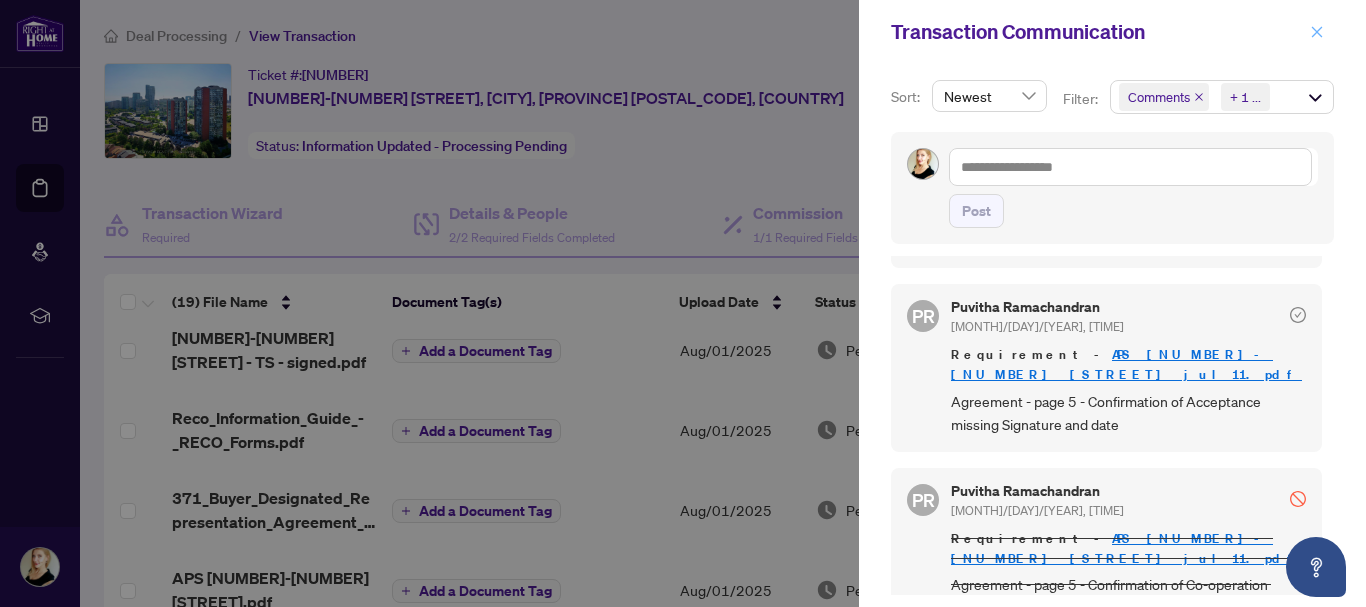 click 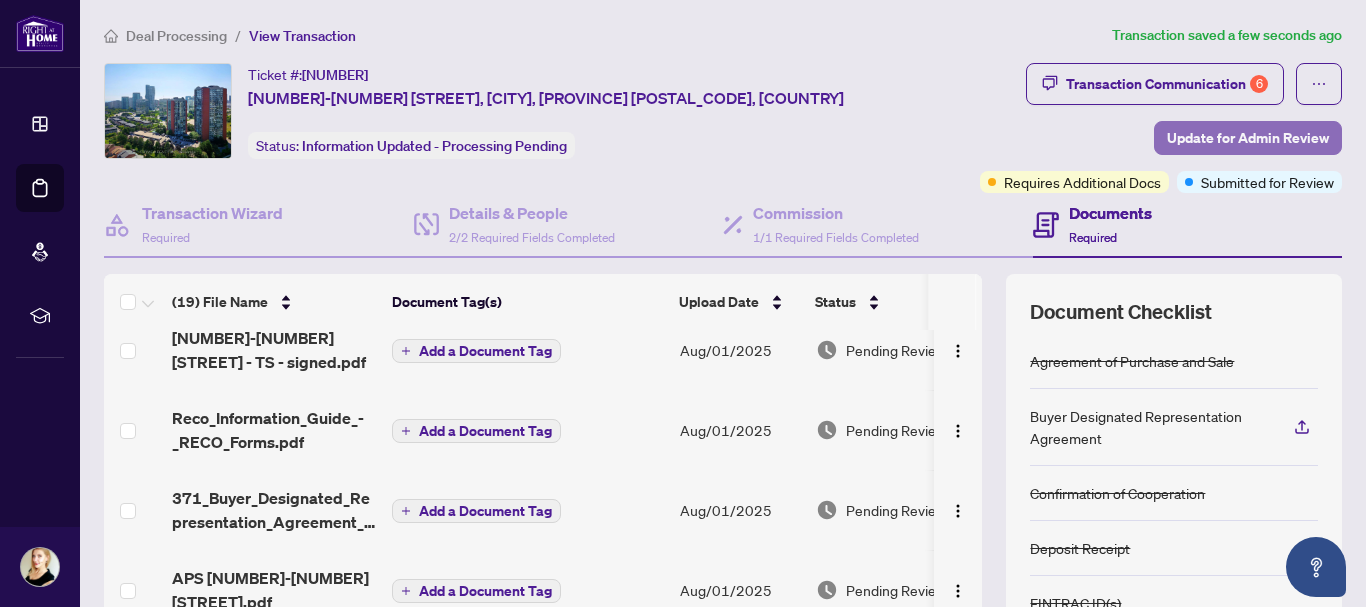 click on "Update for Admin Review" at bounding box center [1248, 138] 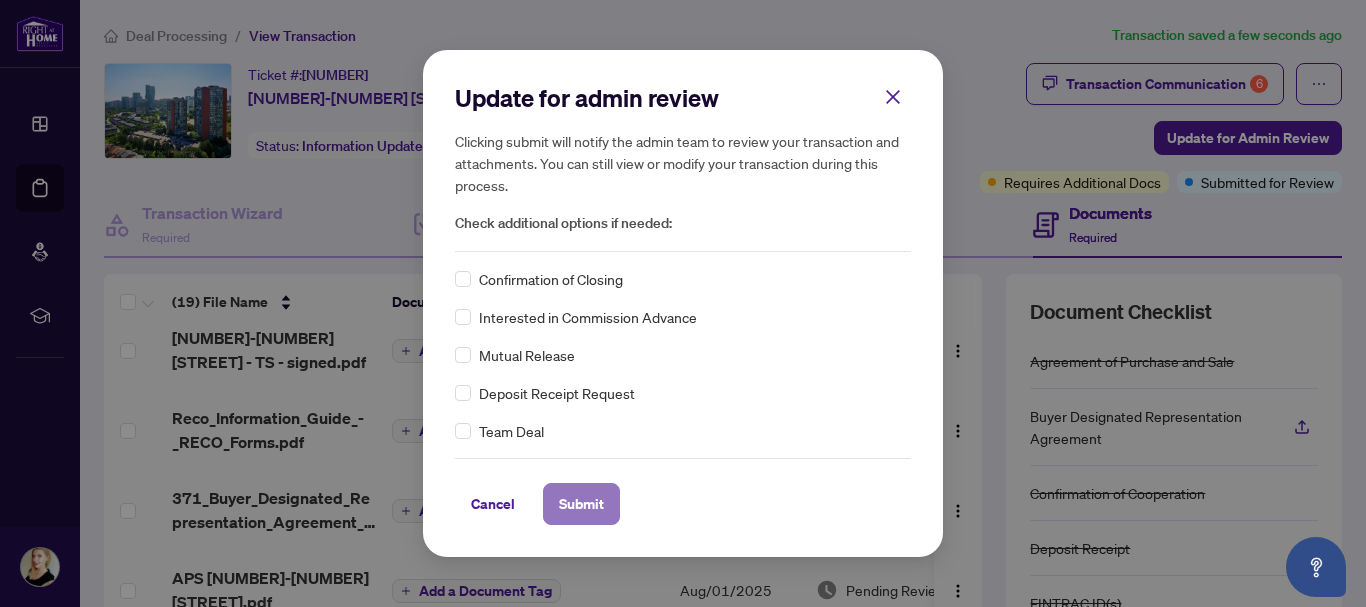 click on "Submit" at bounding box center (581, 504) 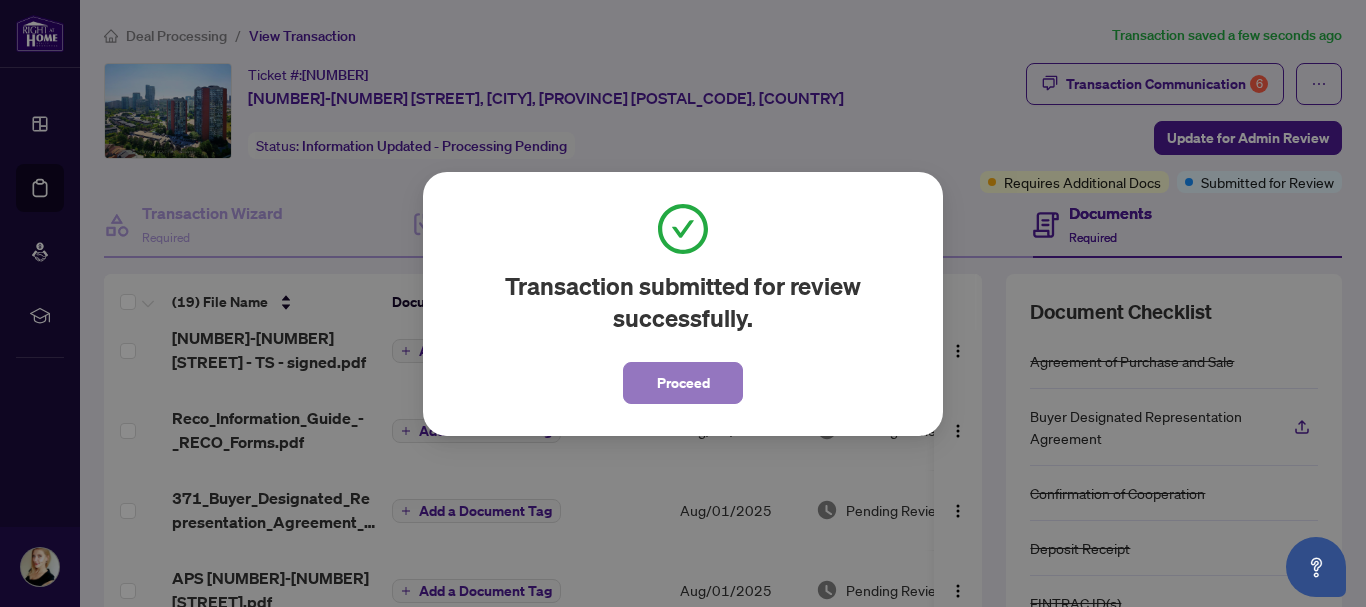 click on "Proceed" at bounding box center (683, 383) 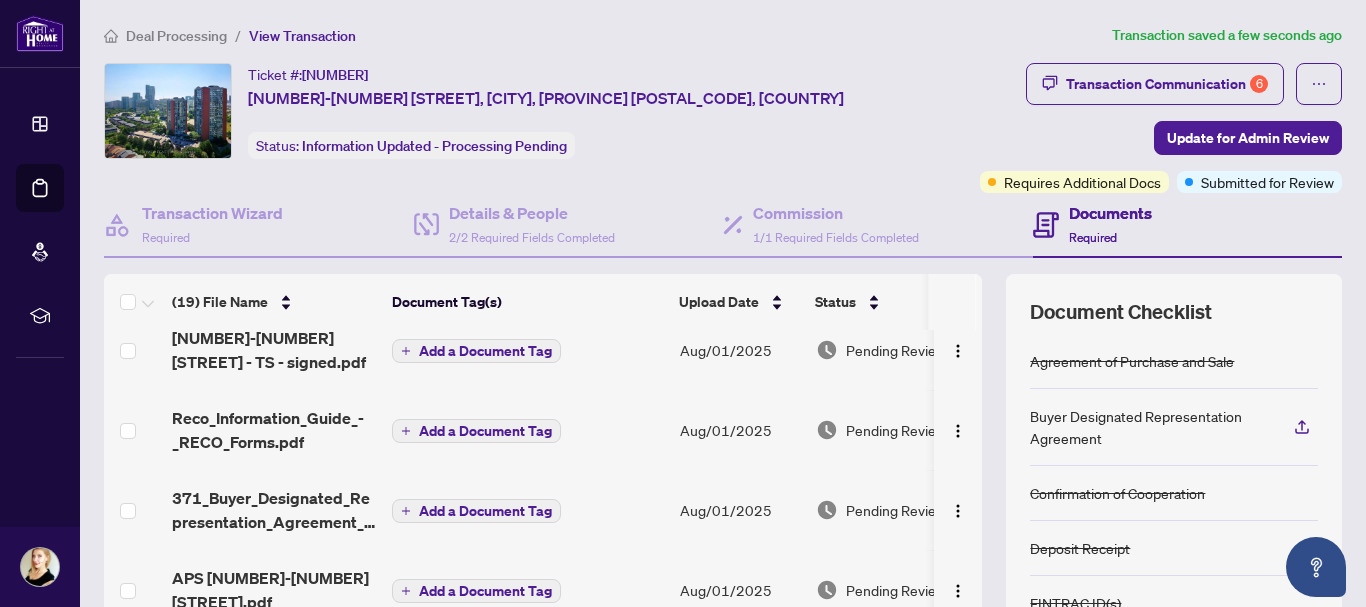 click on "Deal Processing" at bounding box center (176, 36) 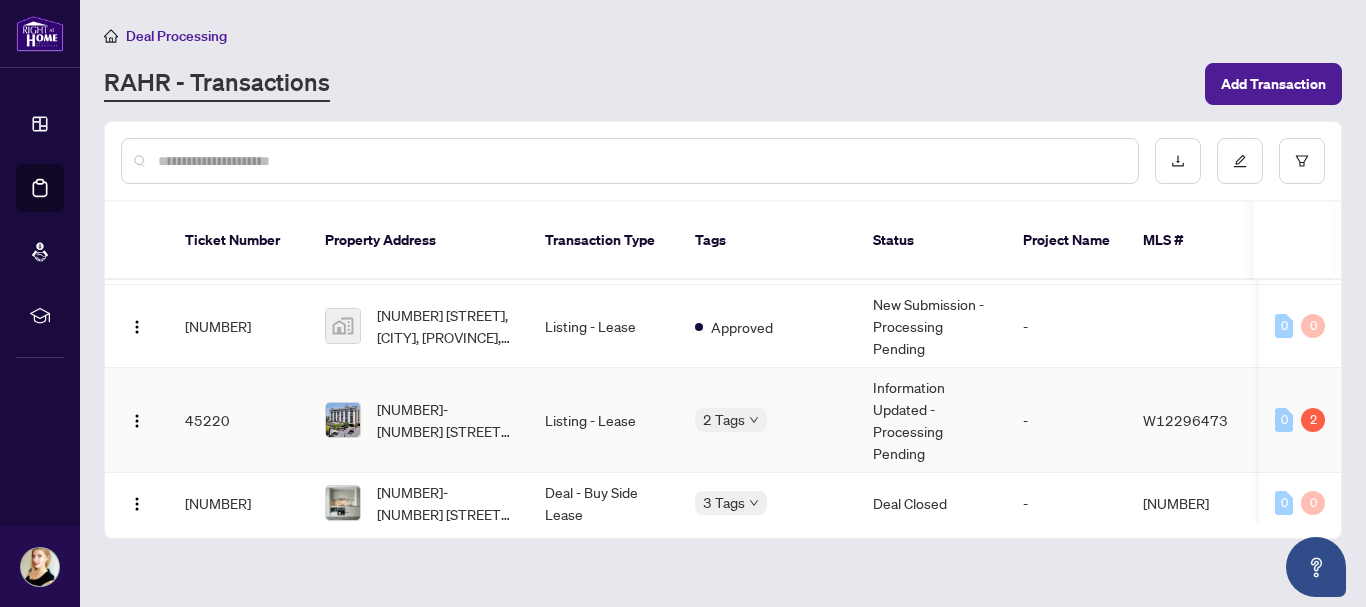scroll, scrollTop: 0, scrollLeft: 0, axis: both 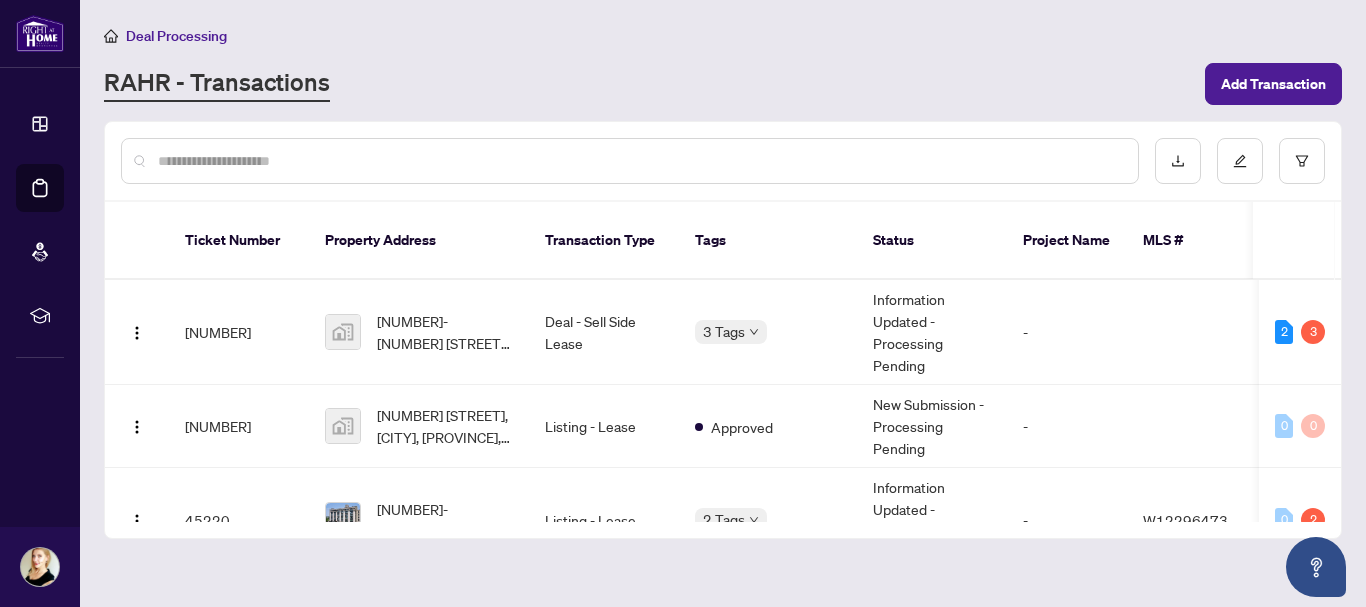 click on "Deal Processing" at bounding box center (165, 35) 